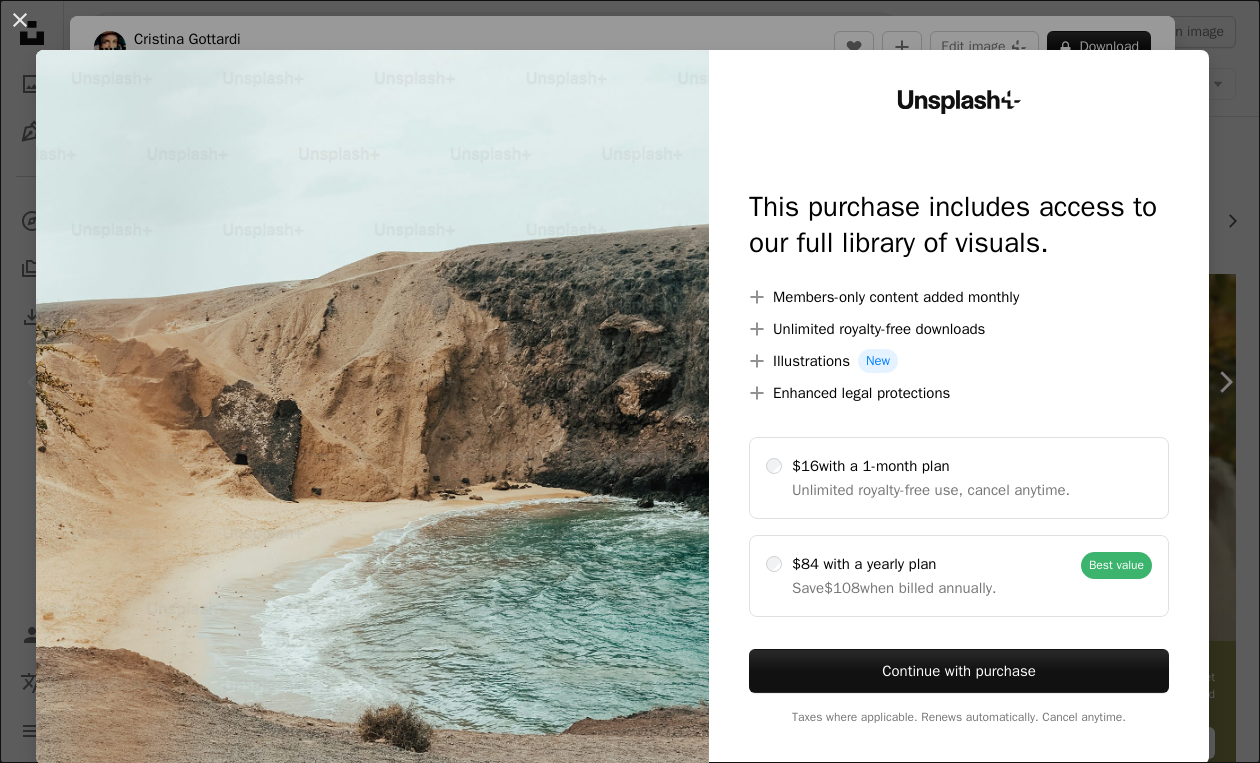 scroll, scrollTop: 199, scrollLeft: 0, axis: vertical 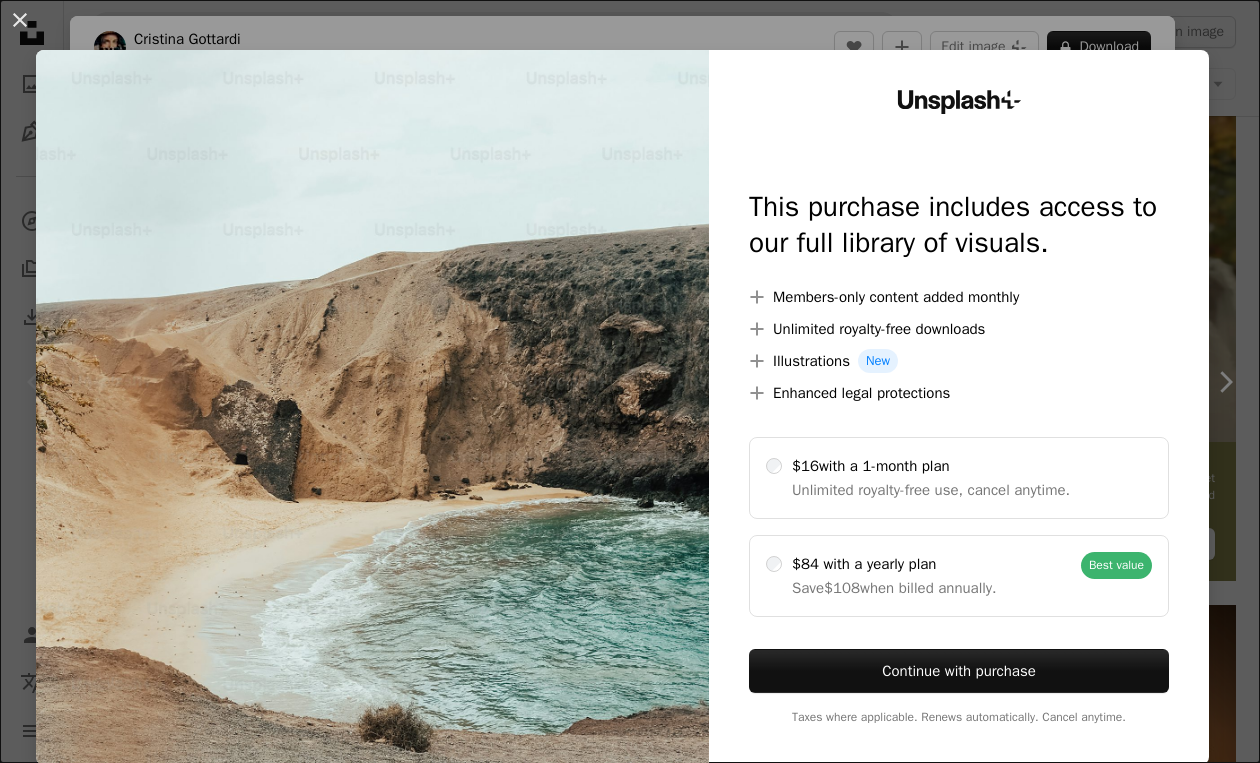 click on "An X shape Unsplash+ This purchase includes access to our full library of visuals. A plus sign Members-only content added monthly A plus sign Unlimited royalty-free downloads A plus sign Illustrations  New A plus sign Enhanced legal protections $16  with a 1-month plan Unlimited royalty-free use, cancel anytime. $84   with a yearly plan Save  $108  when billed annually. Best value Continue with purchase Taxes where applicable. Renews automatically. Cancel anytime." at bounding box center (630, 381) 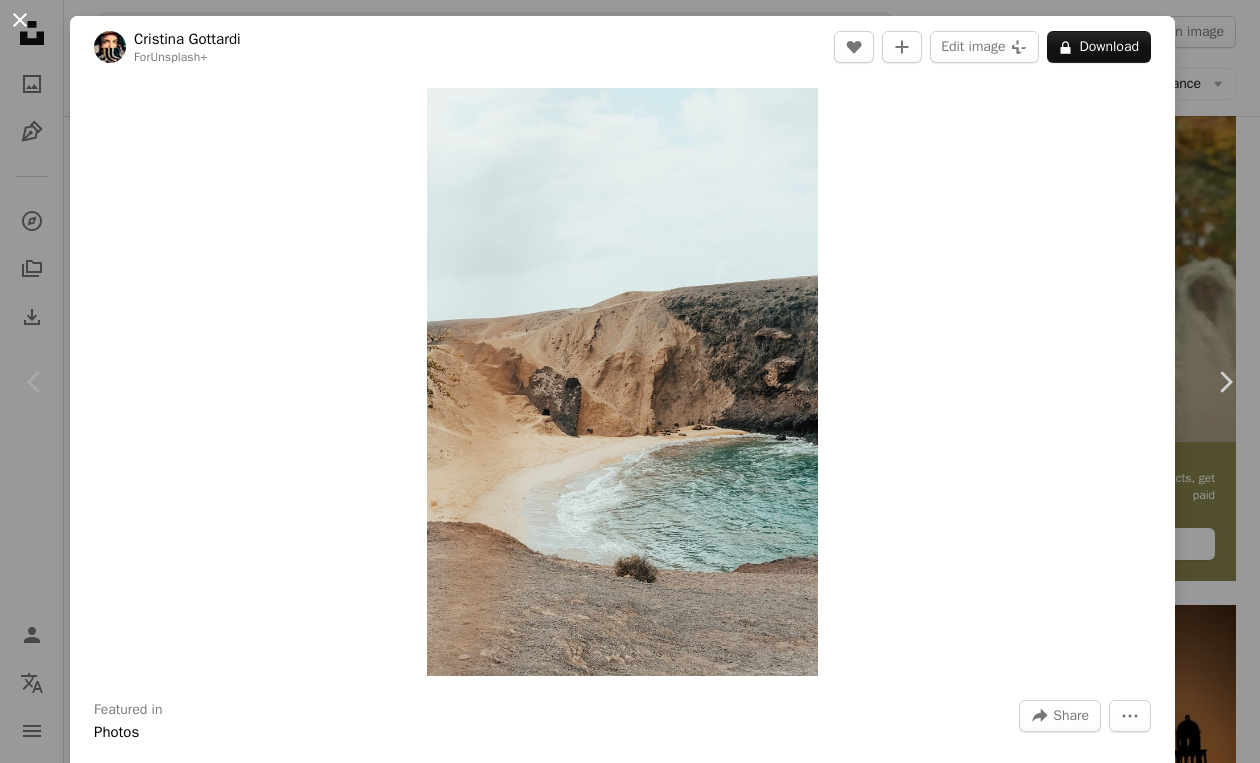 click on "An X shape" at bounding box center [20, 20] 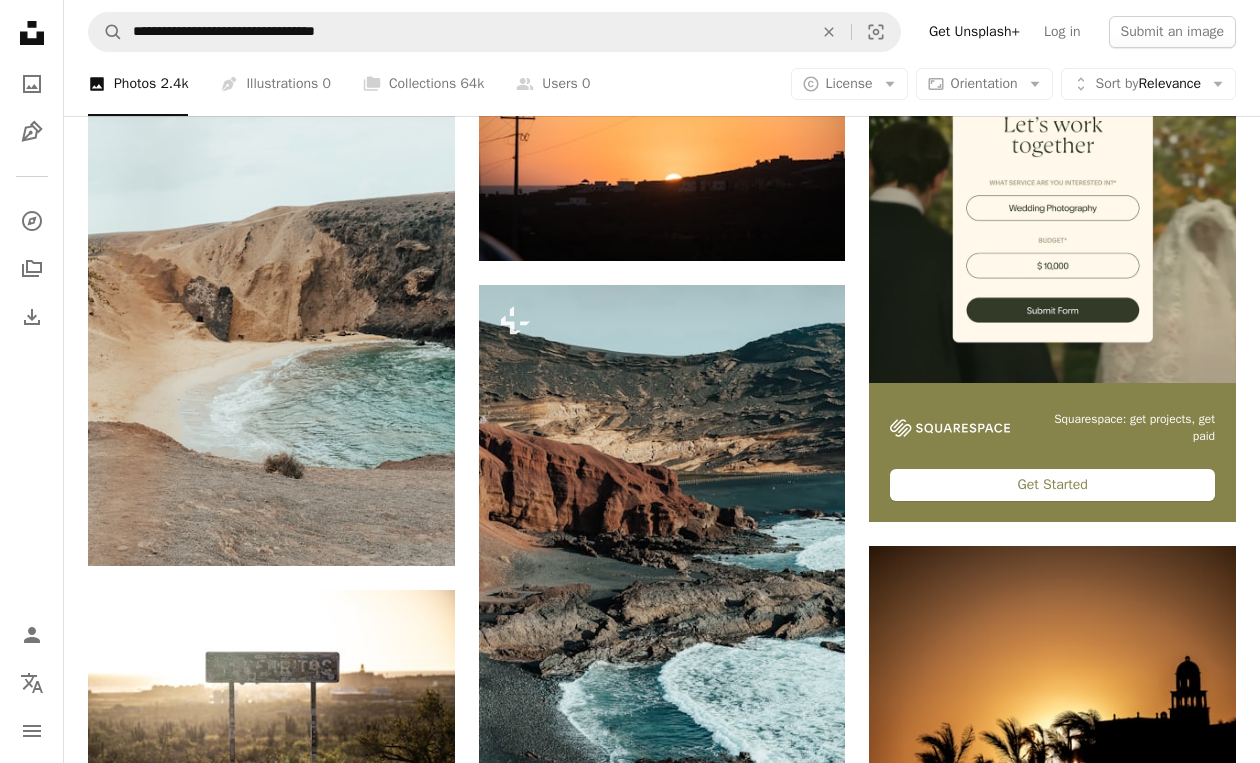 scroll, scrollTop: 257, scrollLeft: 0, axis: vertical 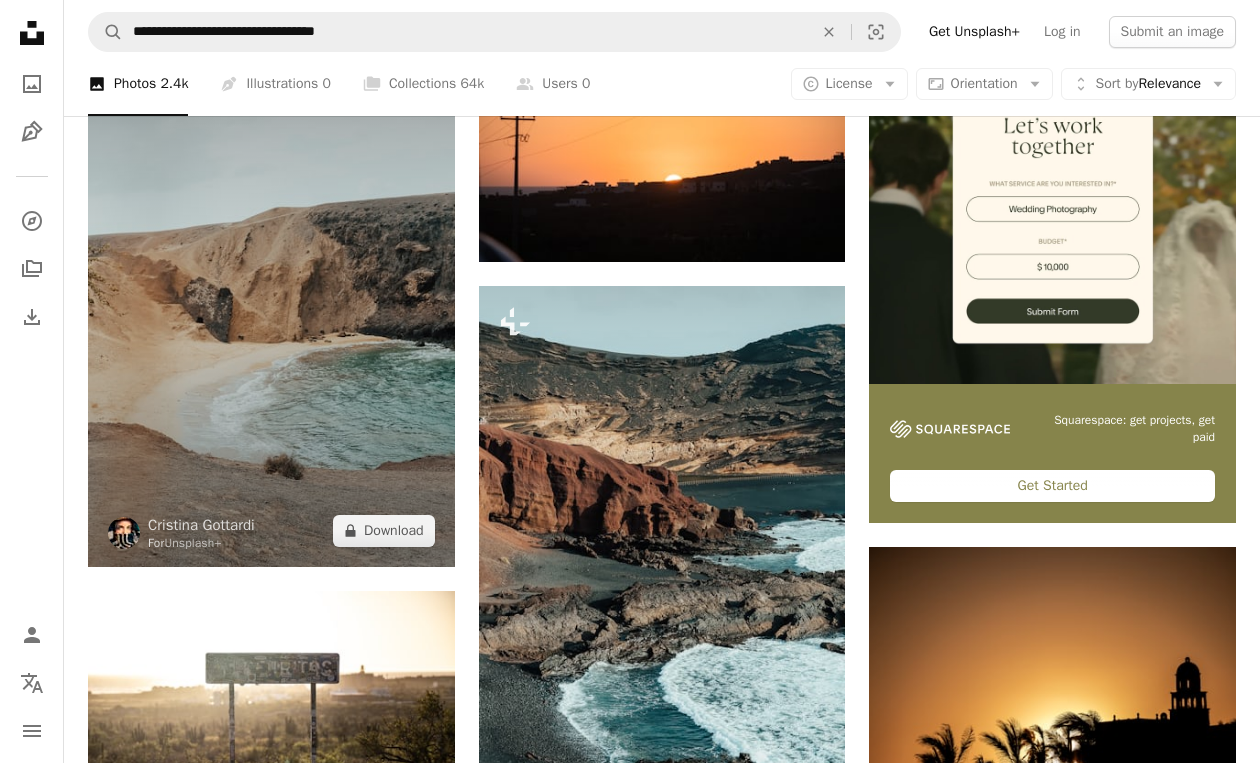 click at bounding box center [271, 292] 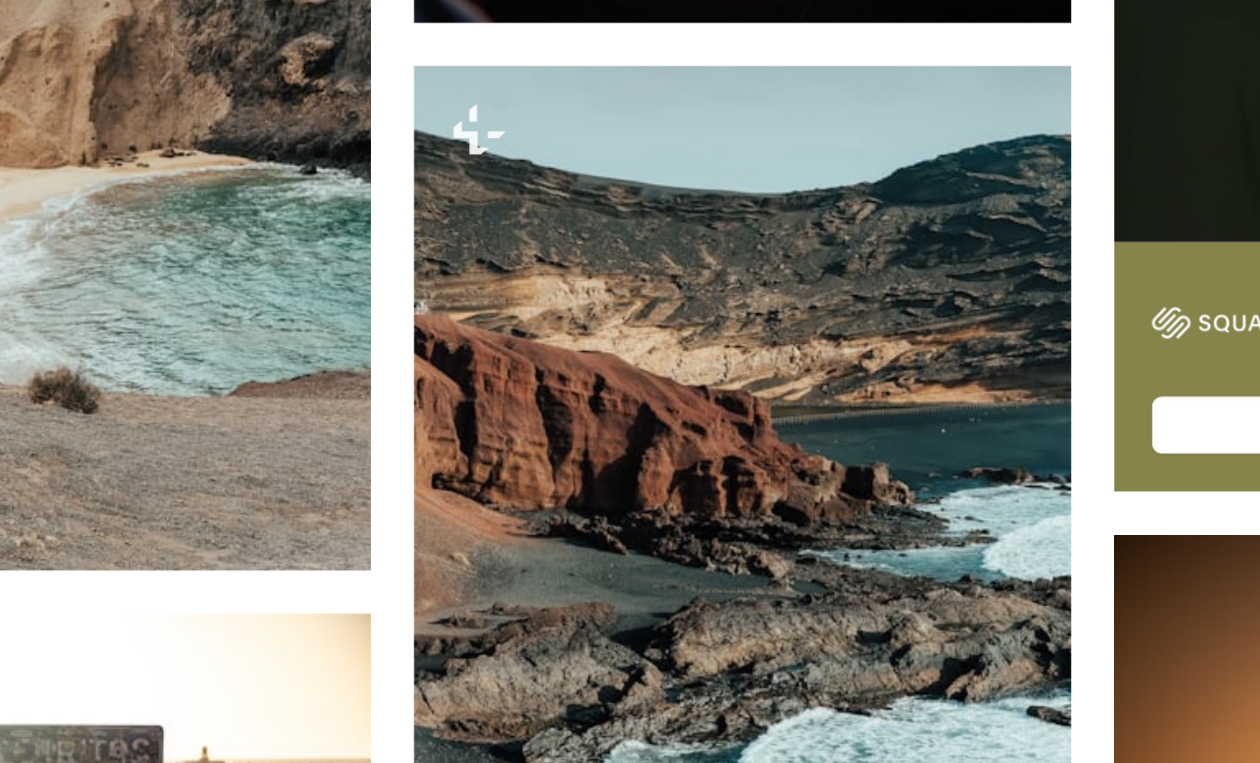 scroll, scrollTop: 19, scrollLeft: 0, axis: vertical 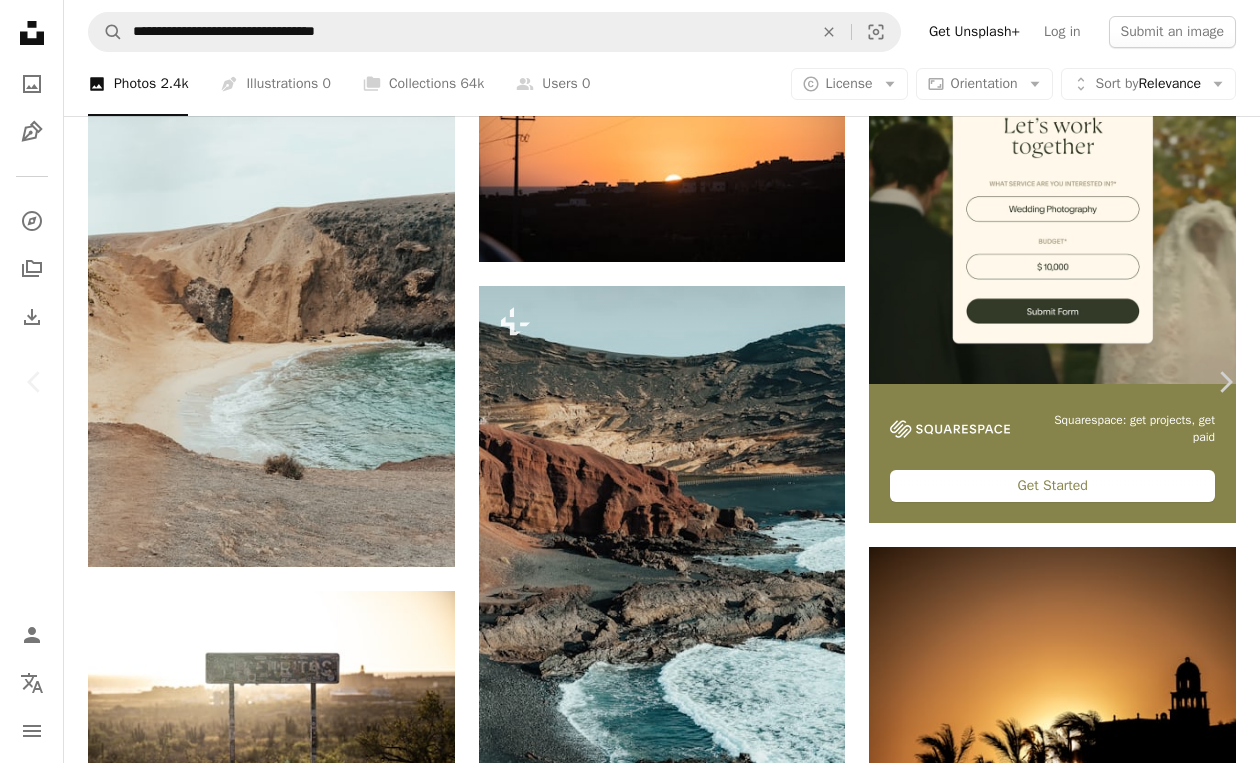 click on "An X shape" at bounding box center [20, 20] 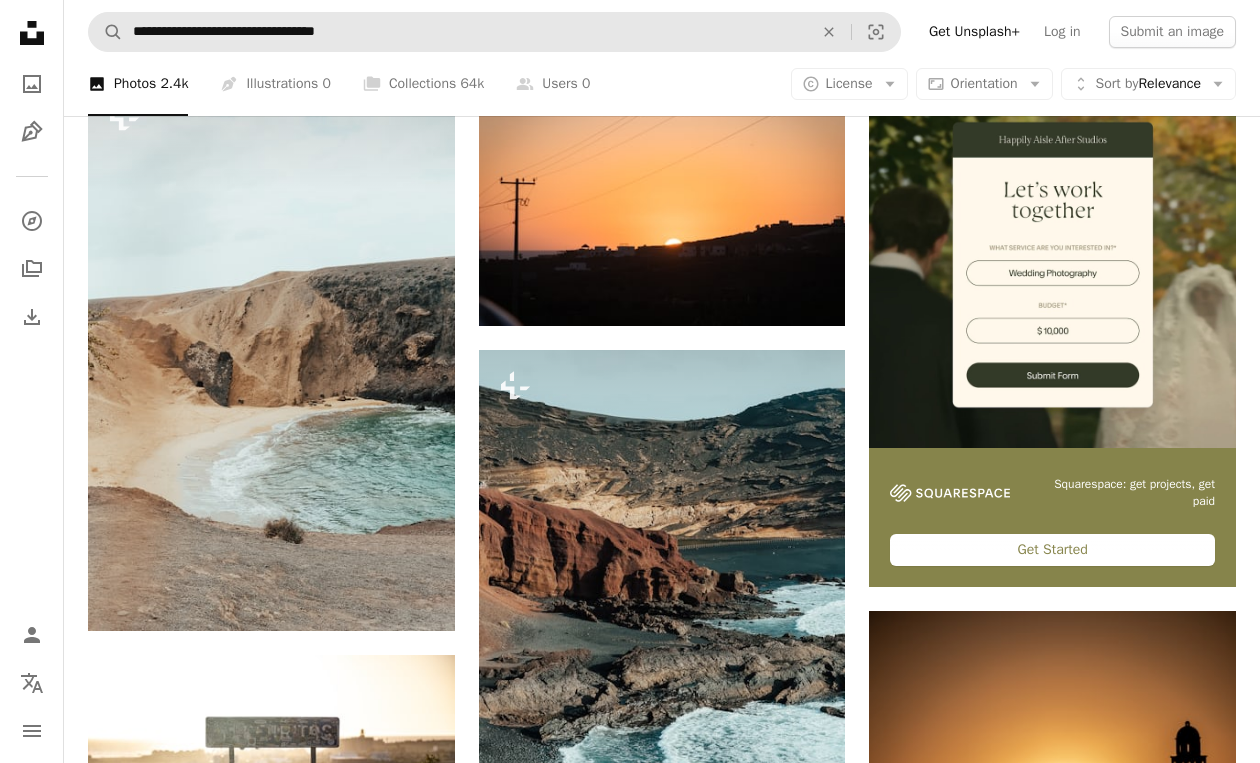 scroll, scrollTop: 164, scrollLeft: 0, axis: vertical 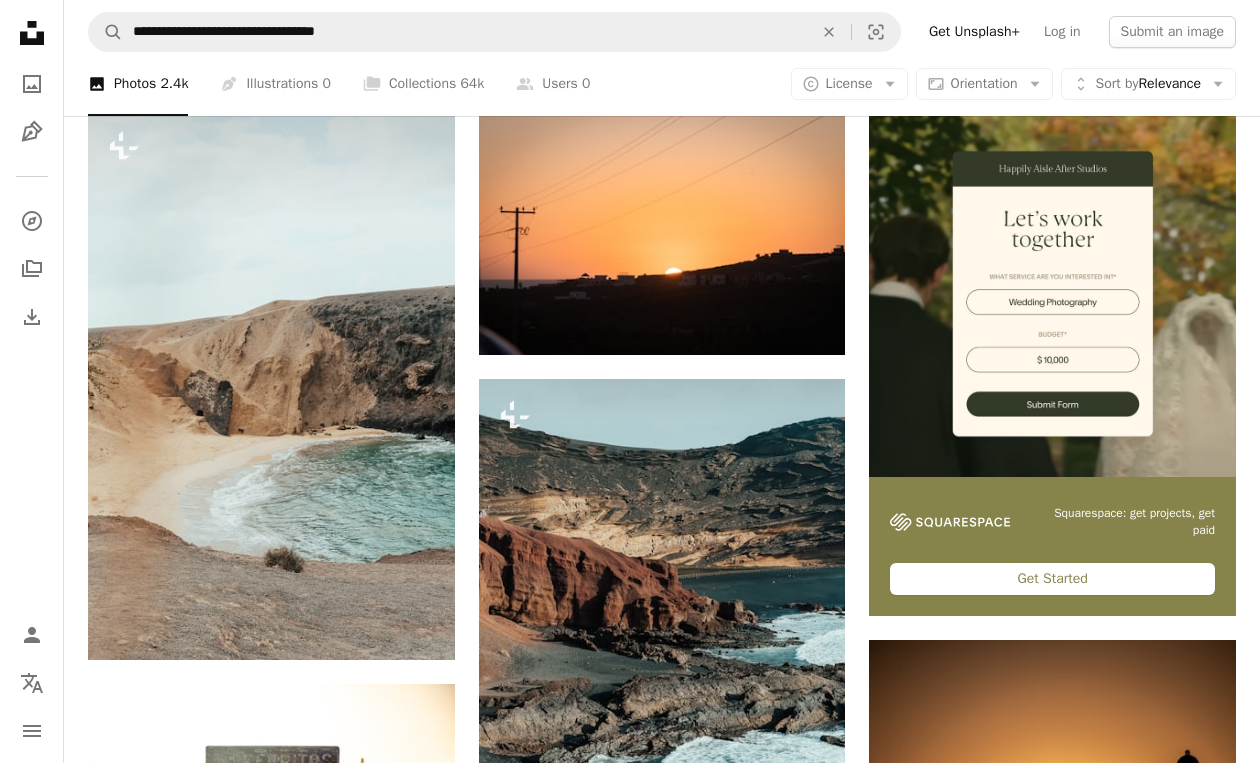 click on "Plus sign for Unsplash+ A heart A plus sign [FIRST] [LAST] For Unsplash+ A lock Download A heart A plus sign [FIRST] [LAST] Available for hire A checkmark inside of a circle Arrow pointing down Plus sign for Unsplash+ A heart A plus sign [FIRST] [LAST] Arrow pointing down A heart A plus sign [FIRST] [LAST] Arrow pointing down A heart A plus sign [FIRST] [LAST] Arrow pointing down A heart A plus sign [FIRST] [LAST] Available for hire A checkmark inside of a circle Arrow pointing down A heart A plus sign [FIRST] [LAST] Arrow pointing down Plus sign for Unsplash+ A heart A plus sign [FIRST] [LAST] For Unsplash+ A lock Download A heart A plus sign [FIRST] [LAST] Arrow pointing down Plus sign for Unsplash+ A heart A plus sign [FIRST] [LAST] For Unsplash+ A lock Download A heart A plus sign [FIRST] [LAST] Available for hire A checkmark inside of a circle Arrow pointing down Plus sign for Unsplash+ A heart A plus sign [FIRST] [LAST] For Unsplash+ A lock Download A website makes it real. Start A Free Trial A heart A plus sign" at bounding box center [662, 1659] 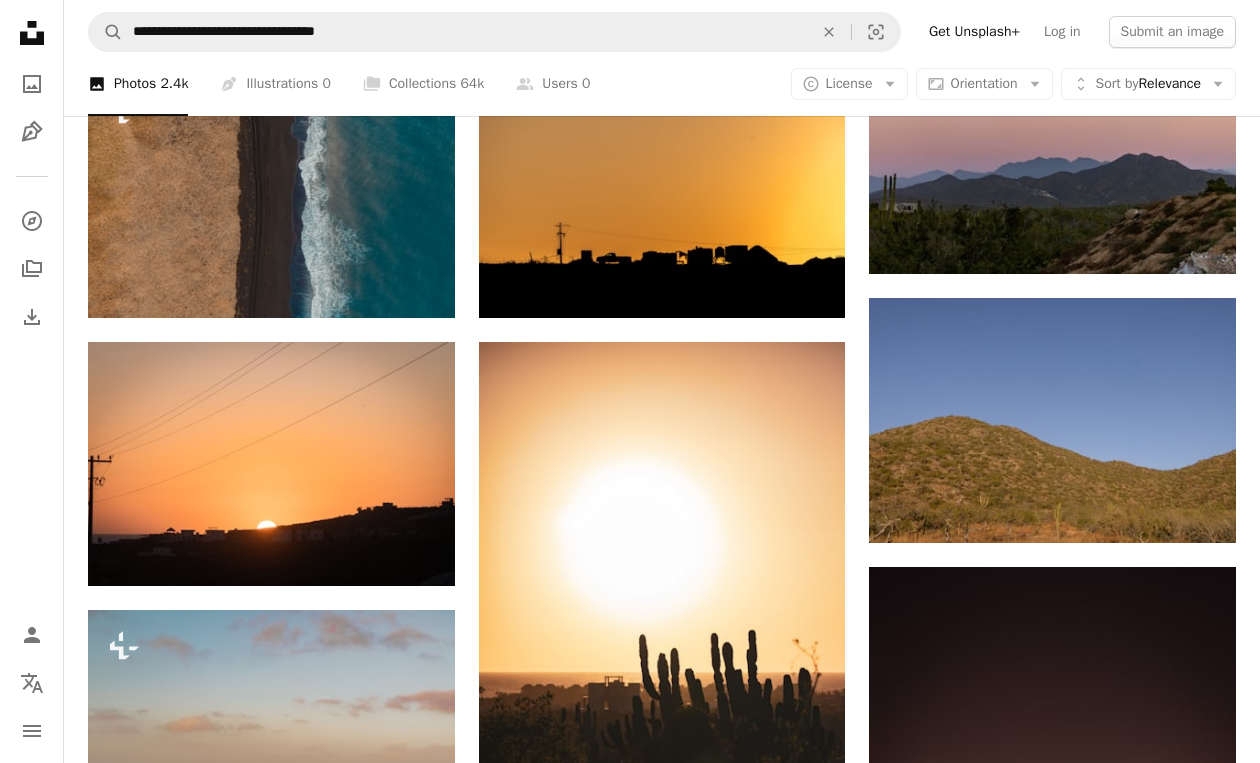 scroll, scrollTop: 948, scrollLeft: 0, axis: vertical 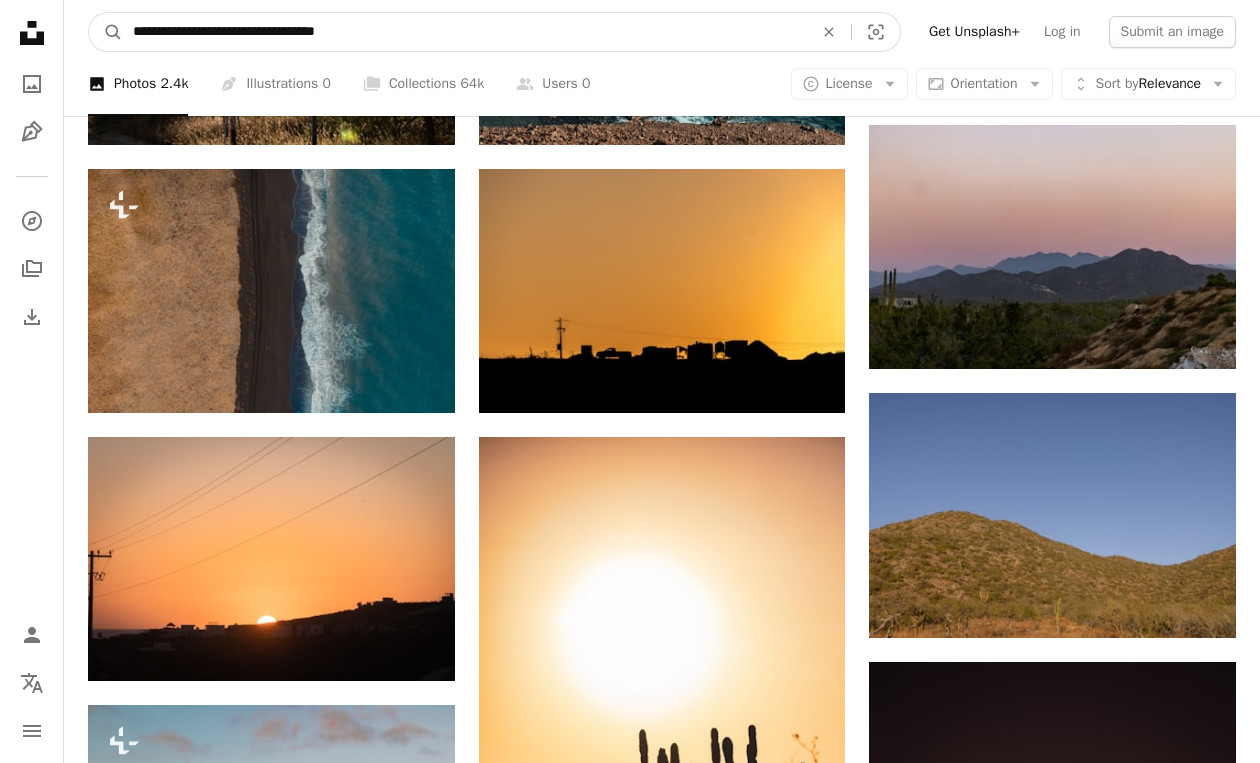 click on "**********" at bounding box center (465, 32) 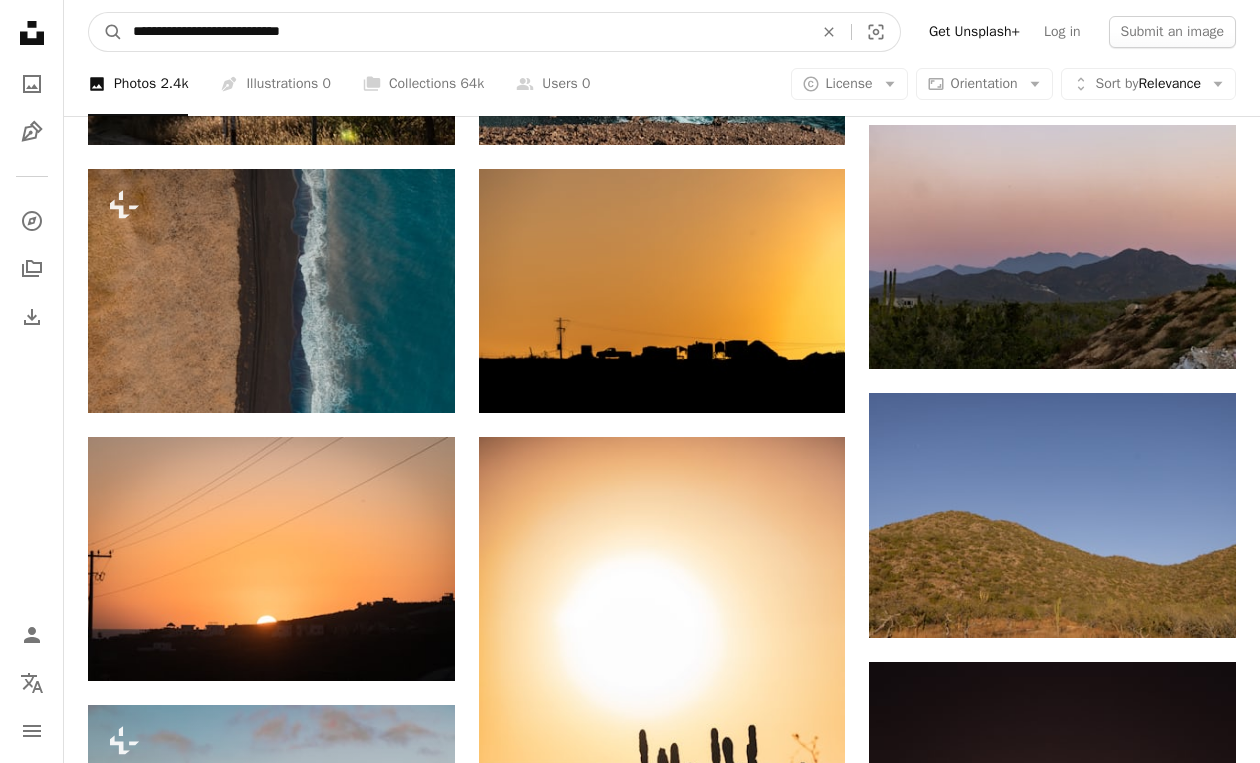 click on "**********" at bounding box center (465, 32) 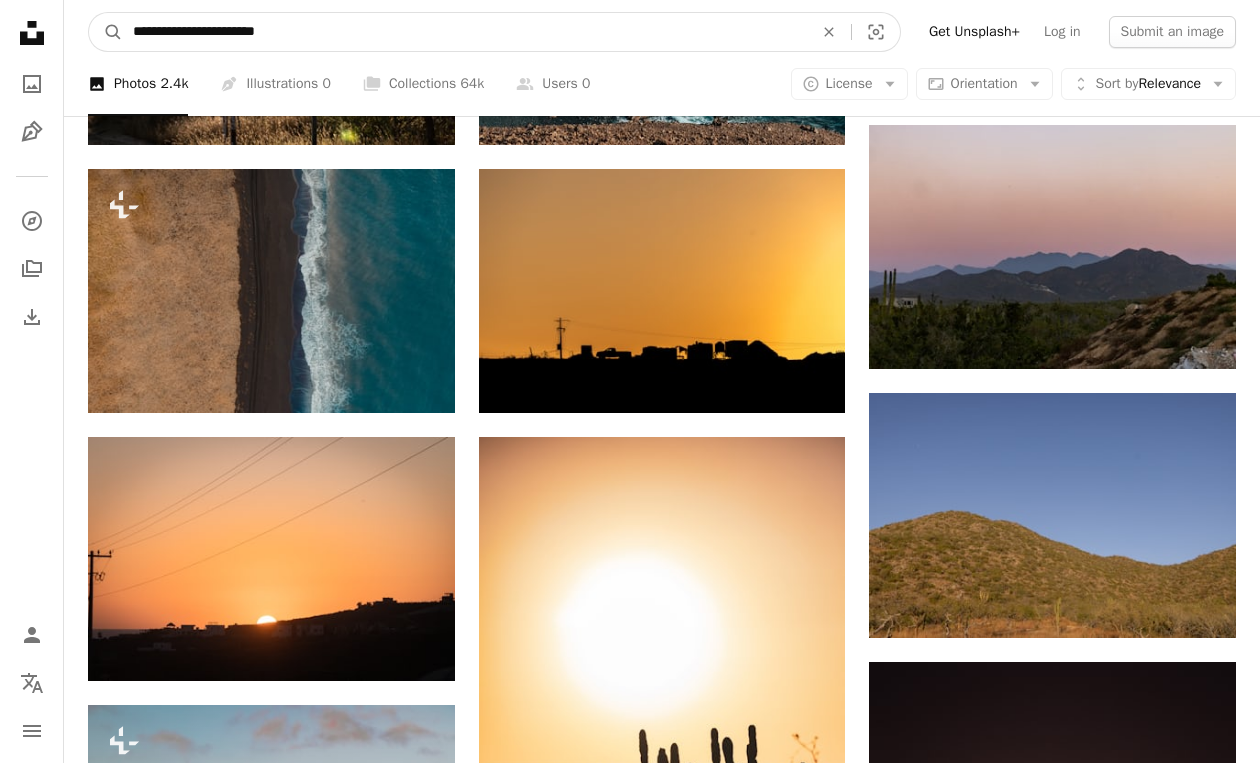 click on "A magnifying glass" at bounding box center (106, 32) 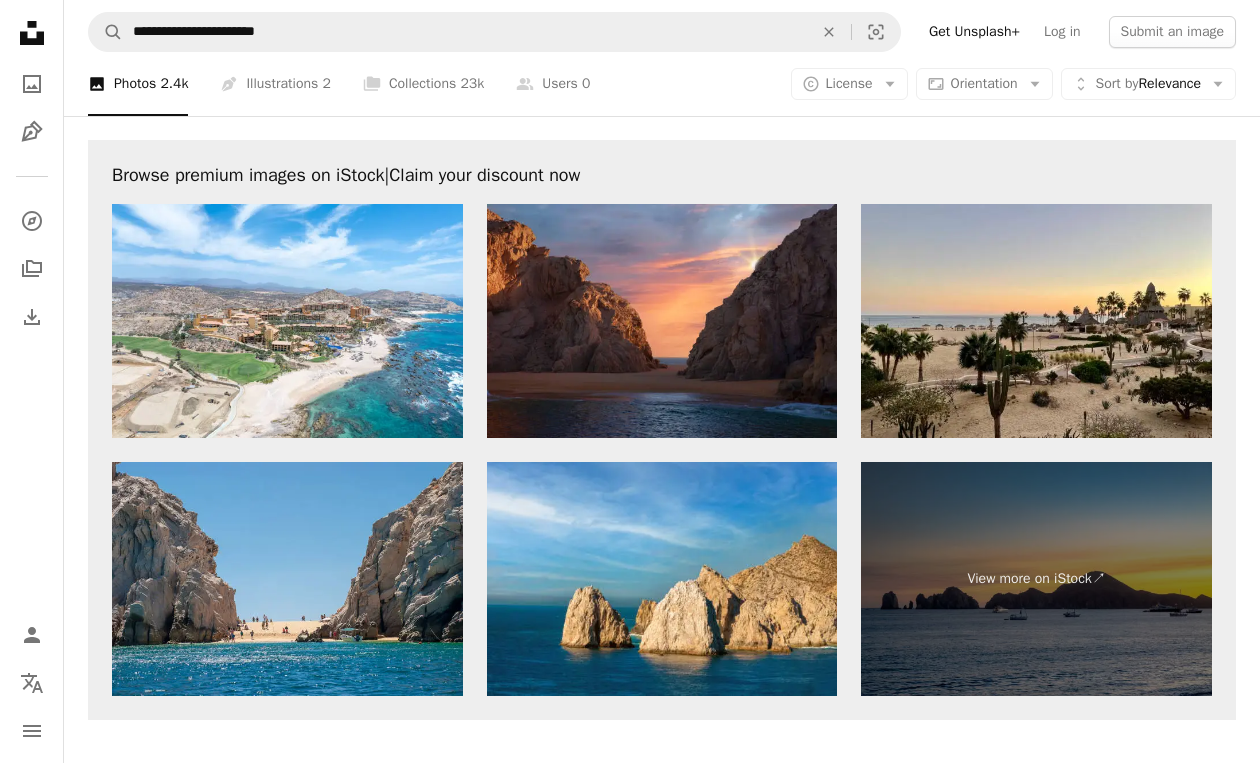 scroll, scrollTop: 3257, scrollLeft: 0, axis: vertical 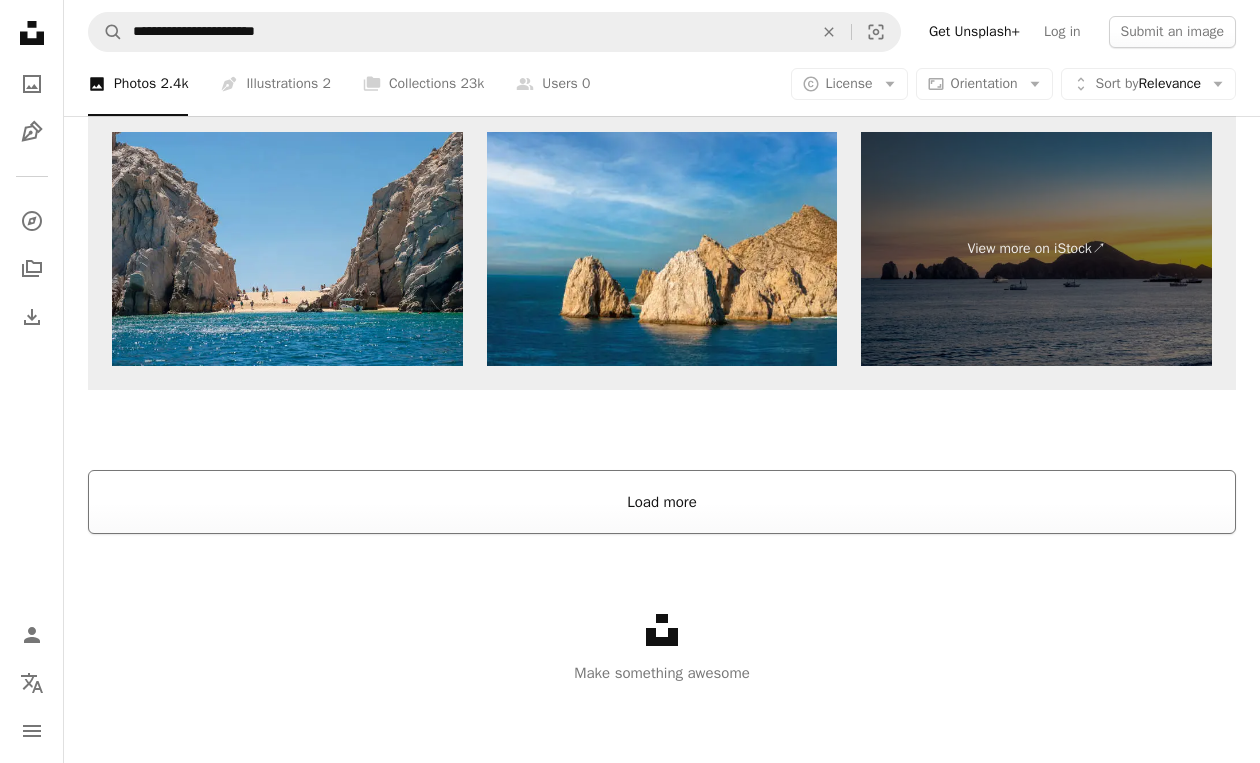 click on "Load more" at bounding box center [662, 502] 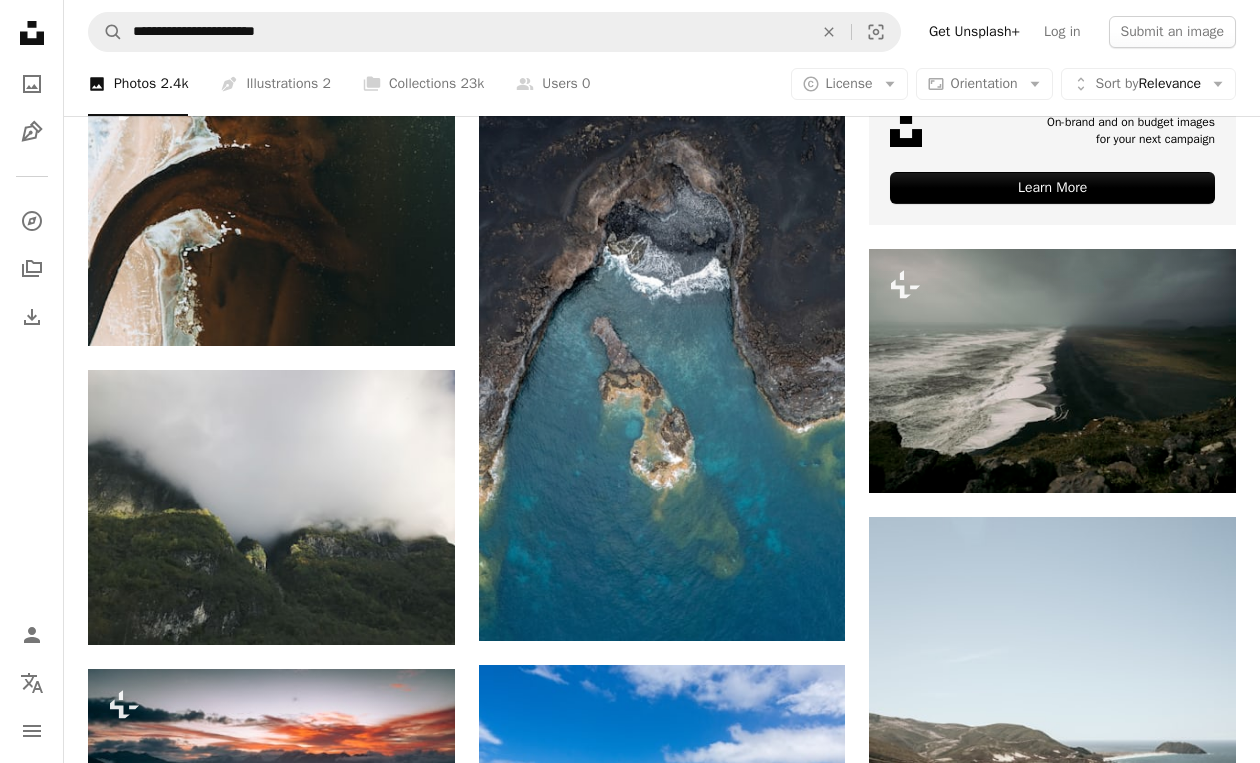 scroll, scrollTop: 9348, scrollLeft: 0, axis: vertical 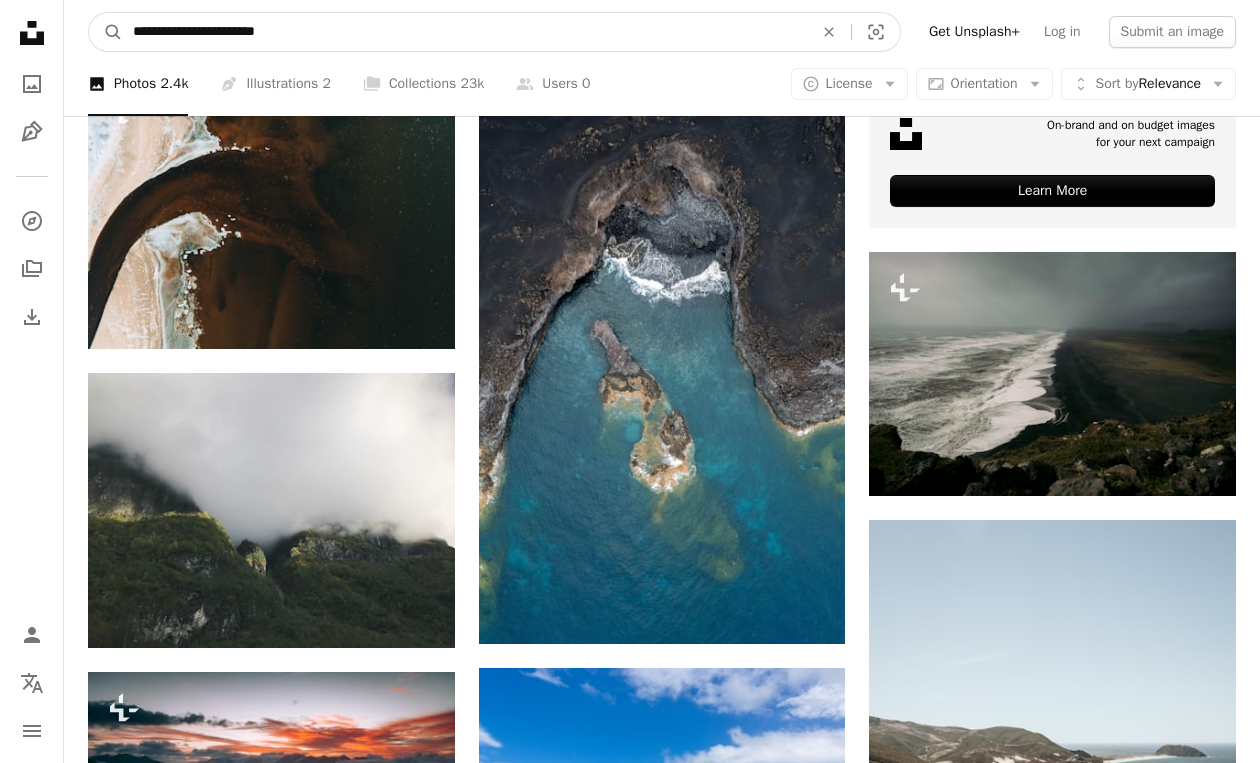 click on "**********" at bounding box center [465, 32] 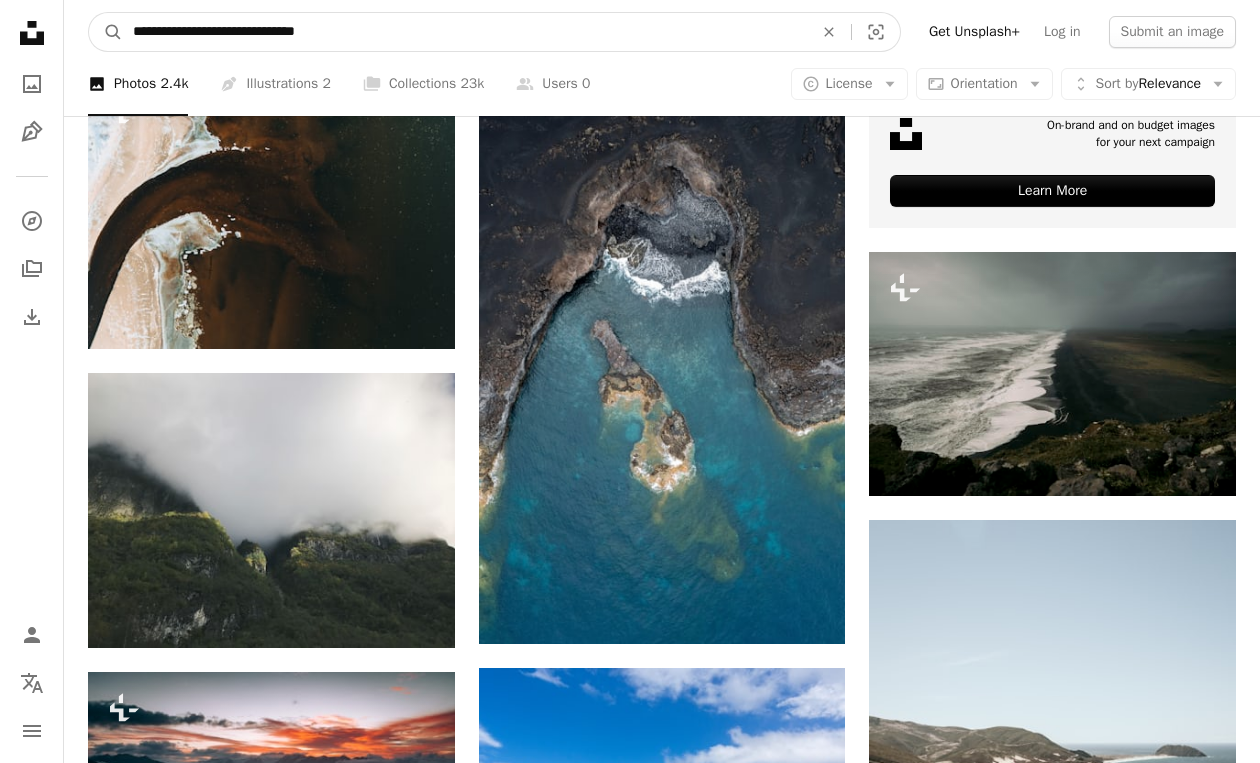 click on "**********" at bounding box center [465, 32] 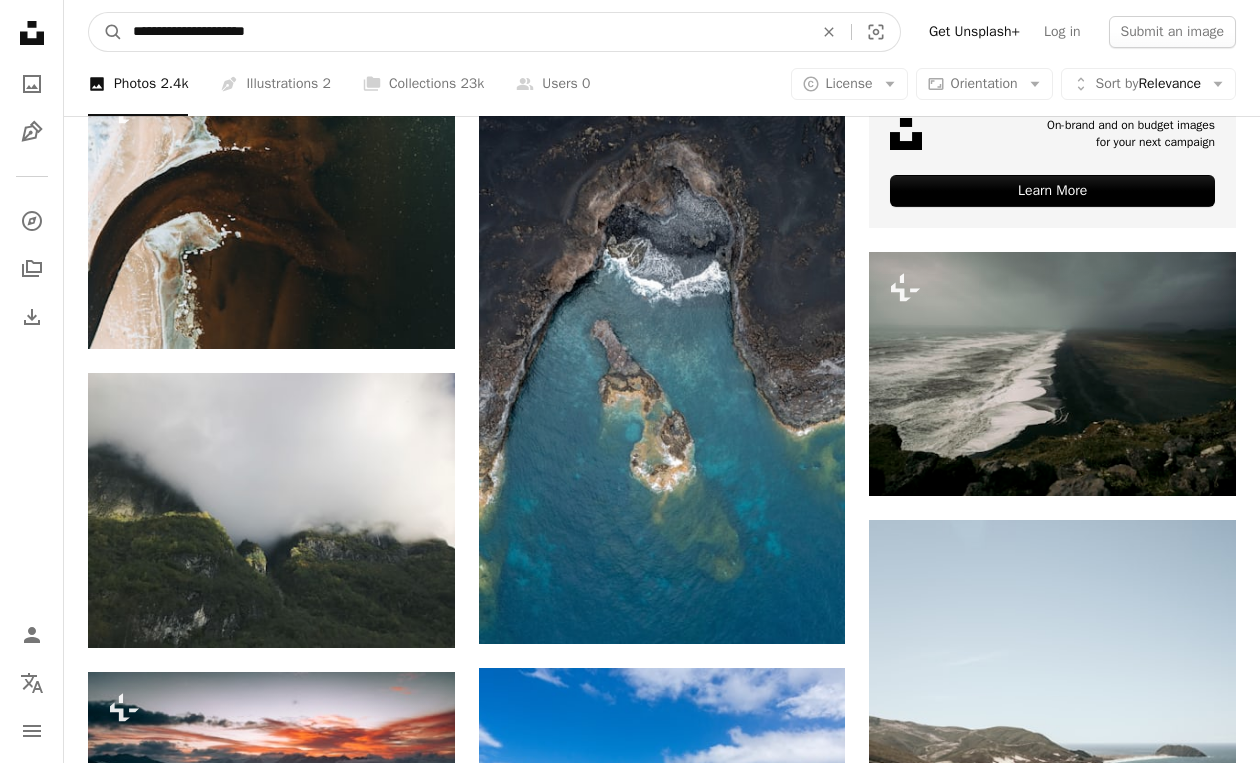 click on "A magnifying glass" at bounding box center (106, 32) 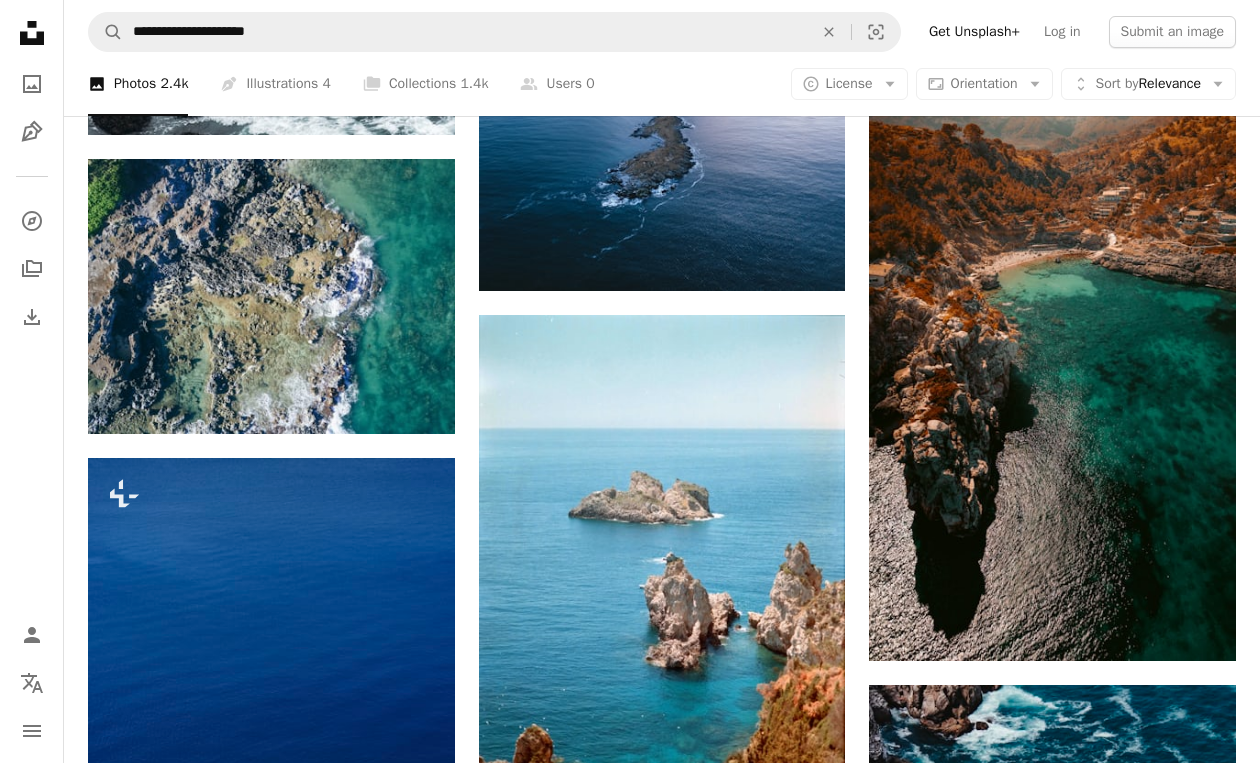 scroll, scrollTop: 470, scrollLeft: 0, axis: vertical 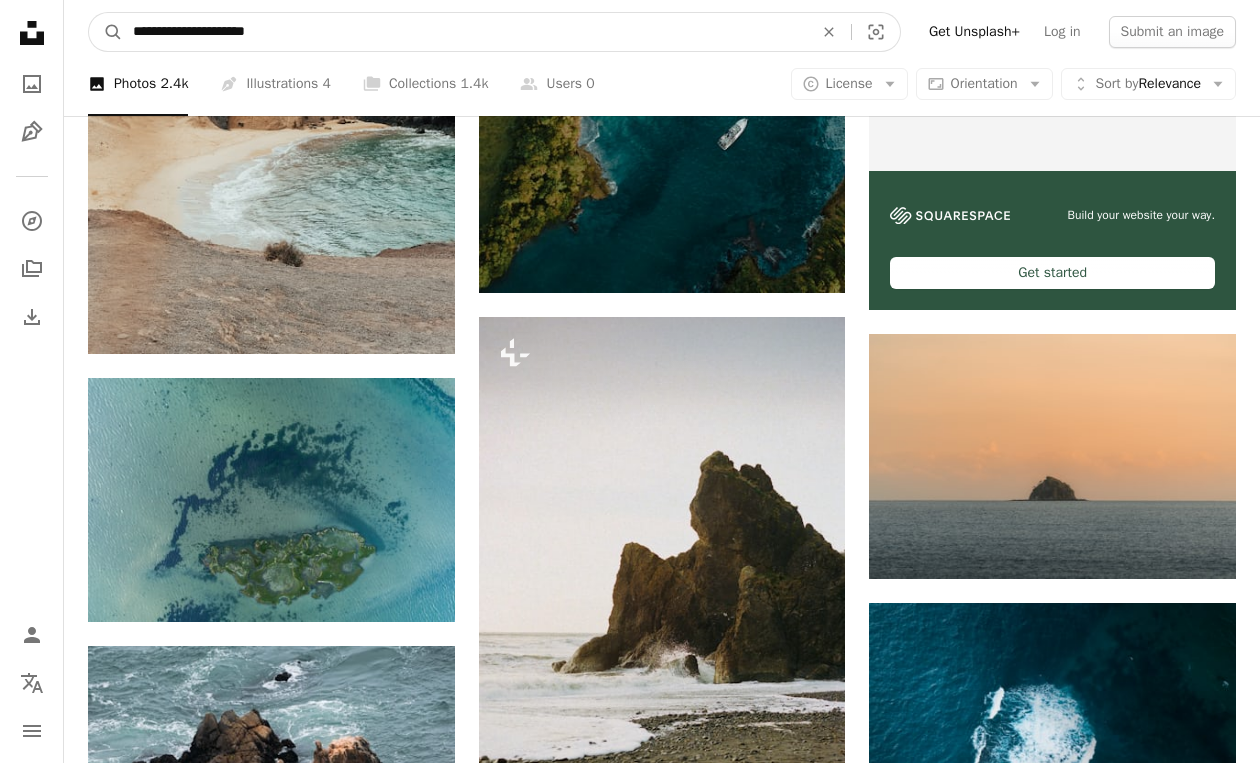 click on "**********" at bounding box center [465, 32] 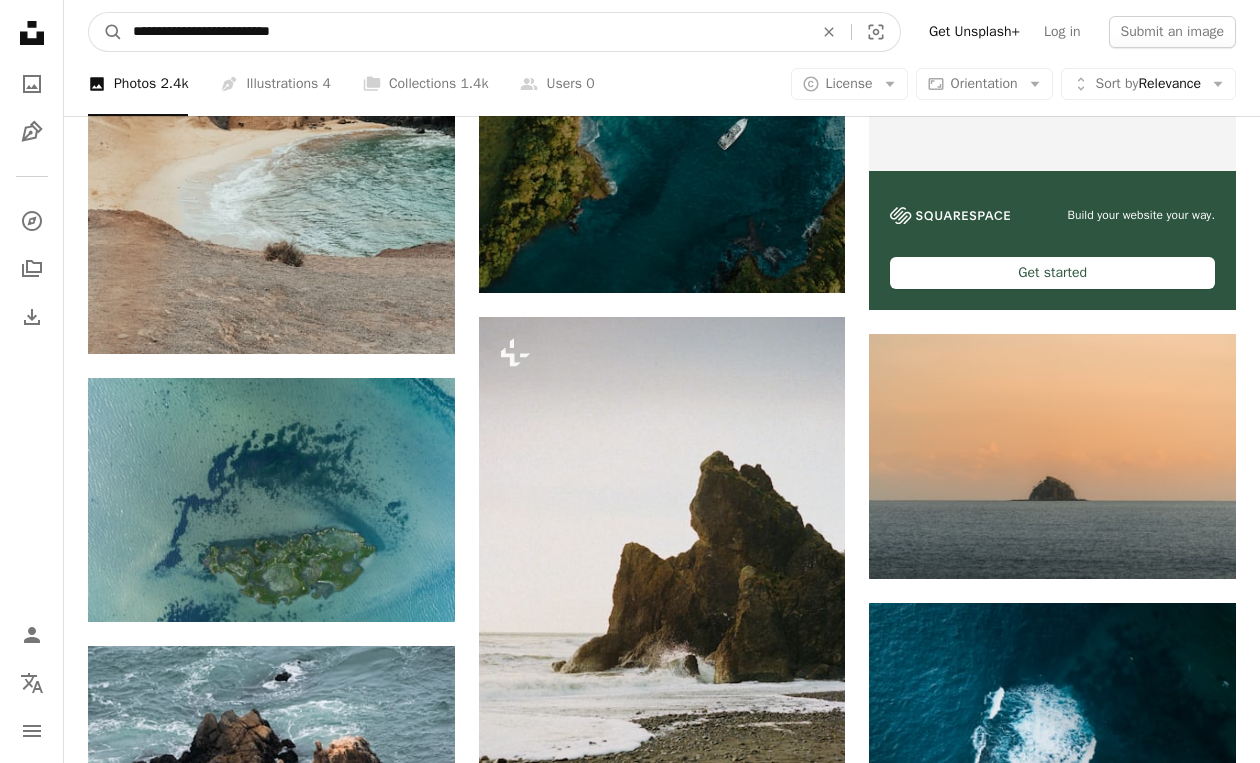 type on "**********" 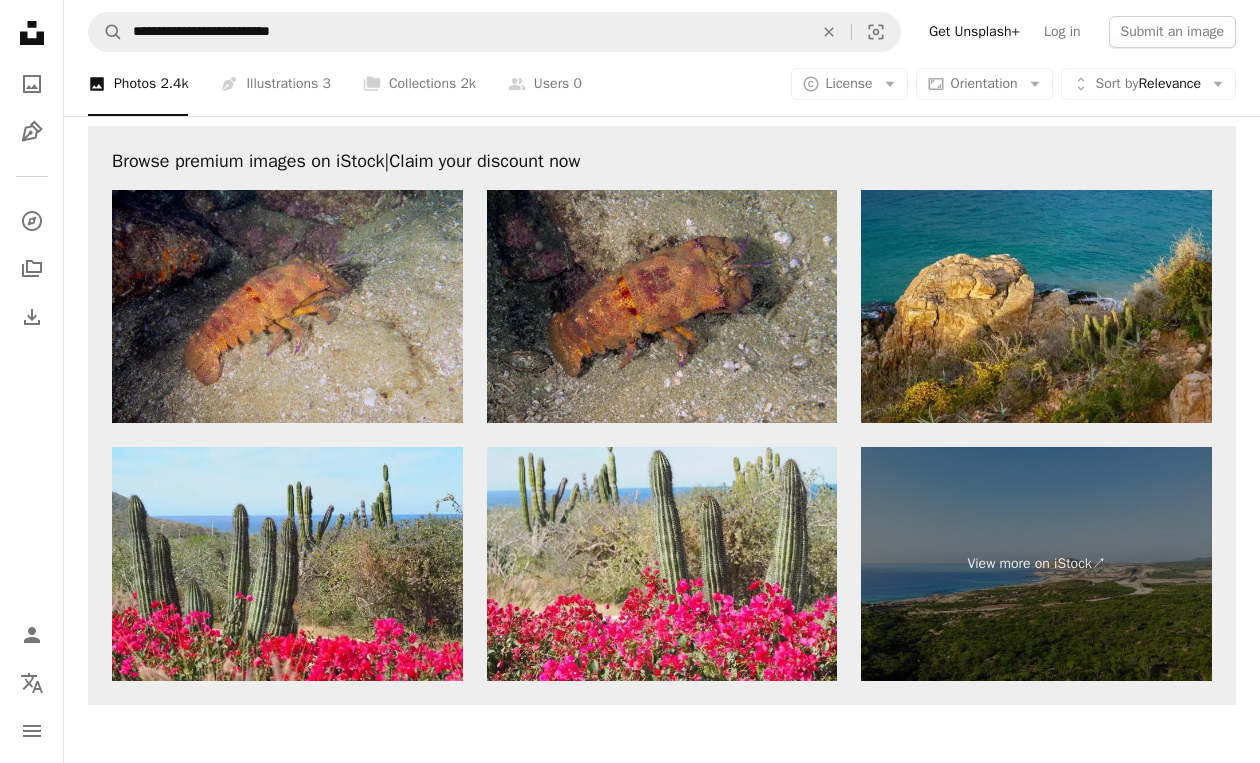 scroll, scrollTop: 3373, scrollLeft: 0, axis: vertical 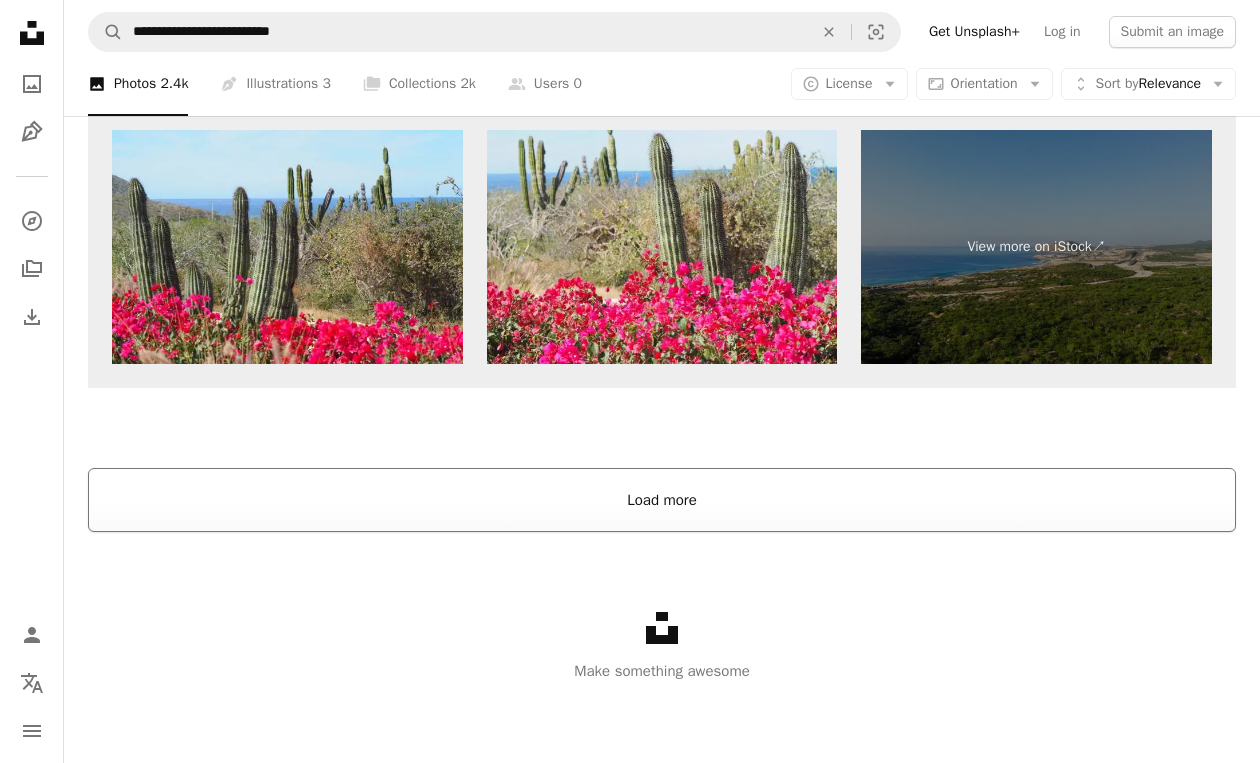 click on "Load more" at bounding box center (662, 500) 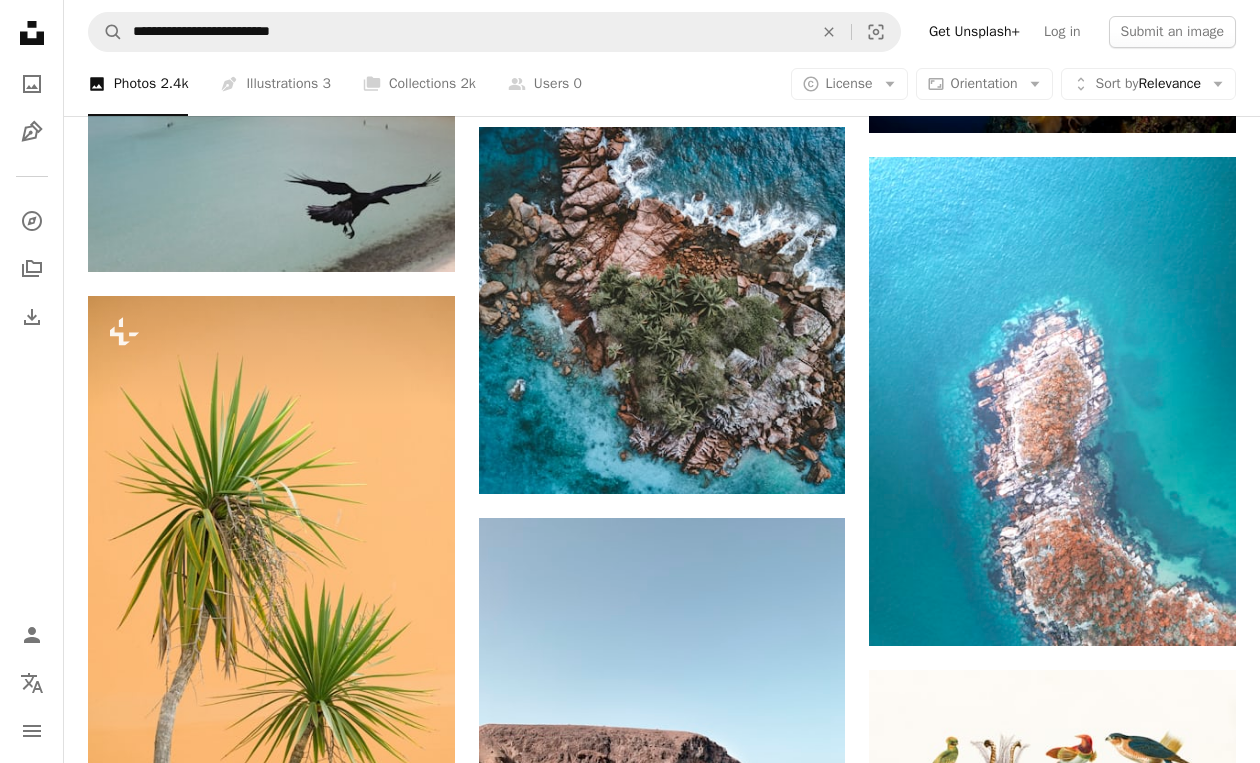 scroll, scrollTop: 4308, scrollLeft: 0, axis: vertical 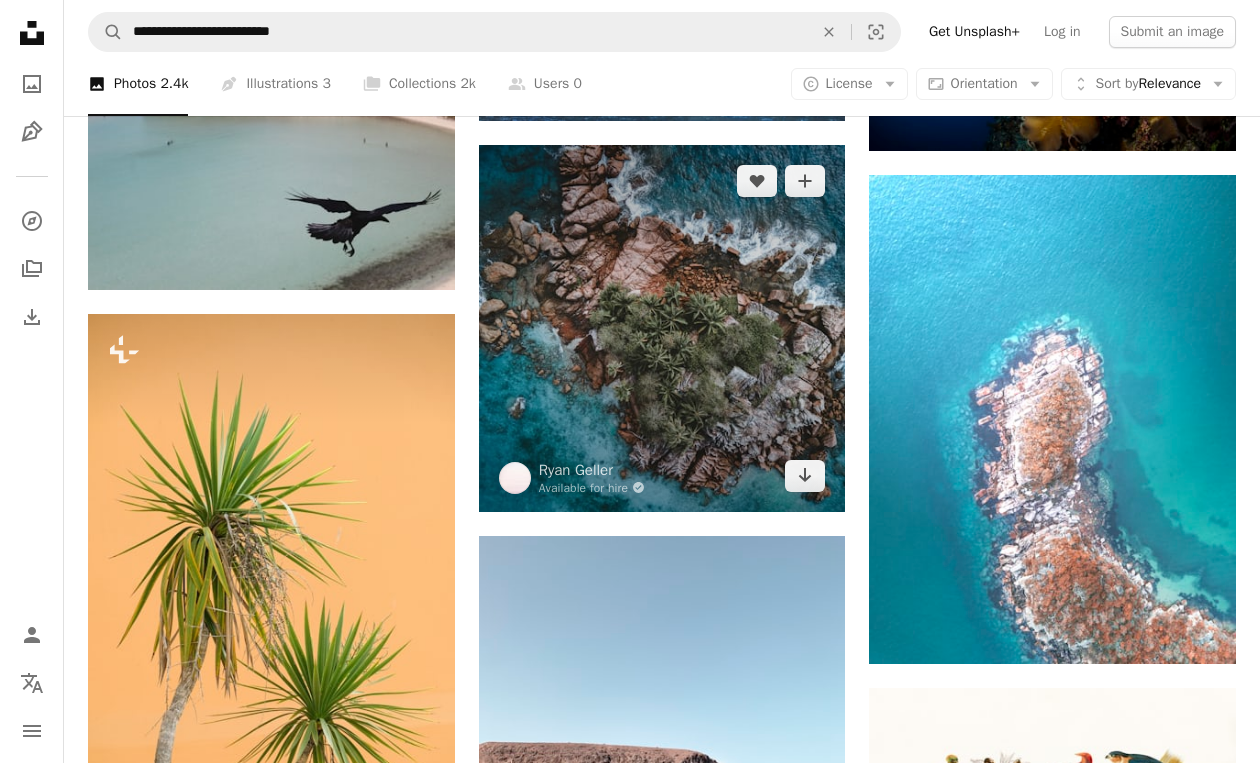 click at bounding box center [662, 328] 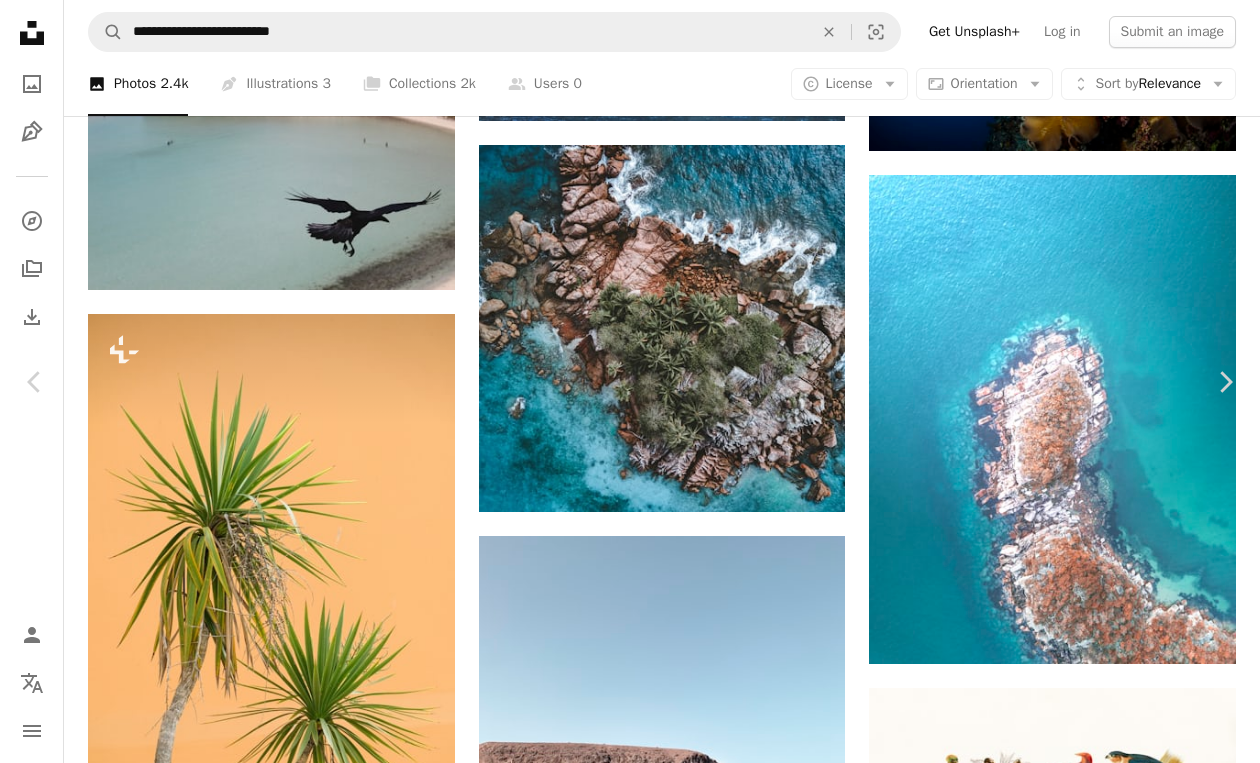 scroll, scrollTop: 0, scrollLeft: 0, axis: both 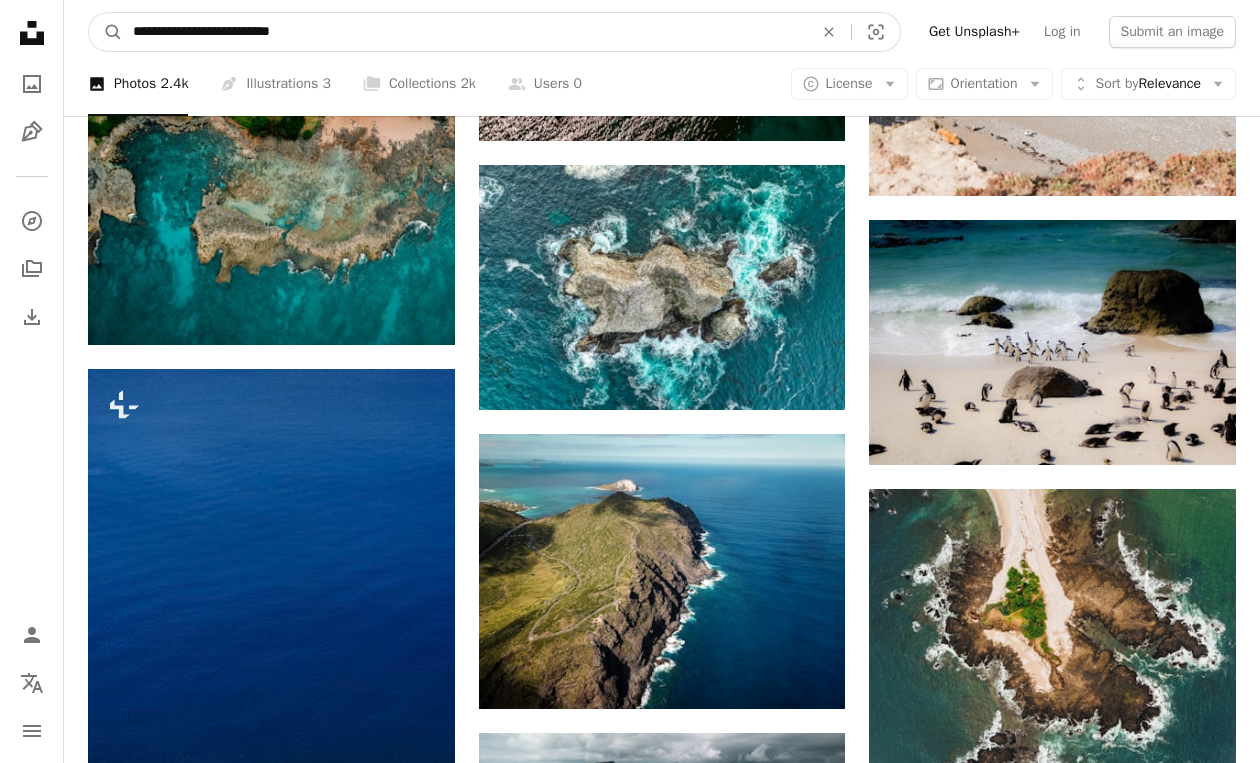 click on "**********" at bounding box center [465, 32] 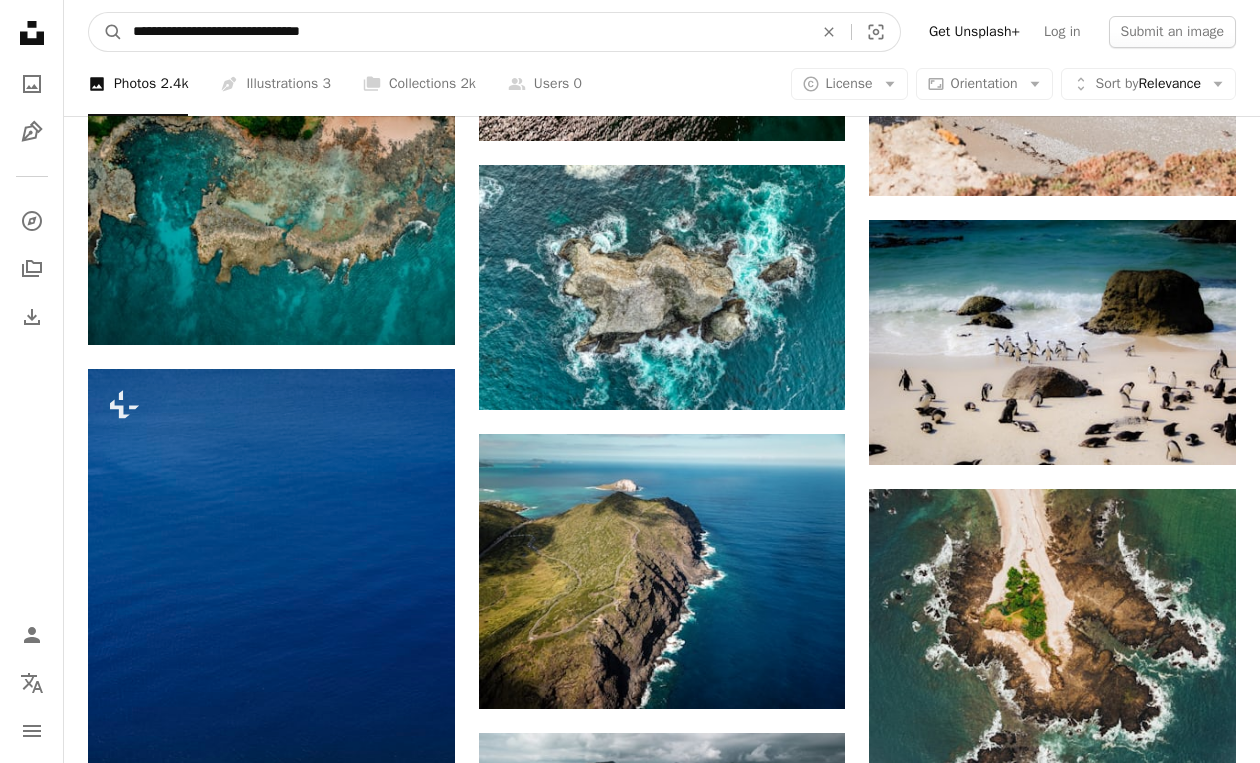 type on "**********" 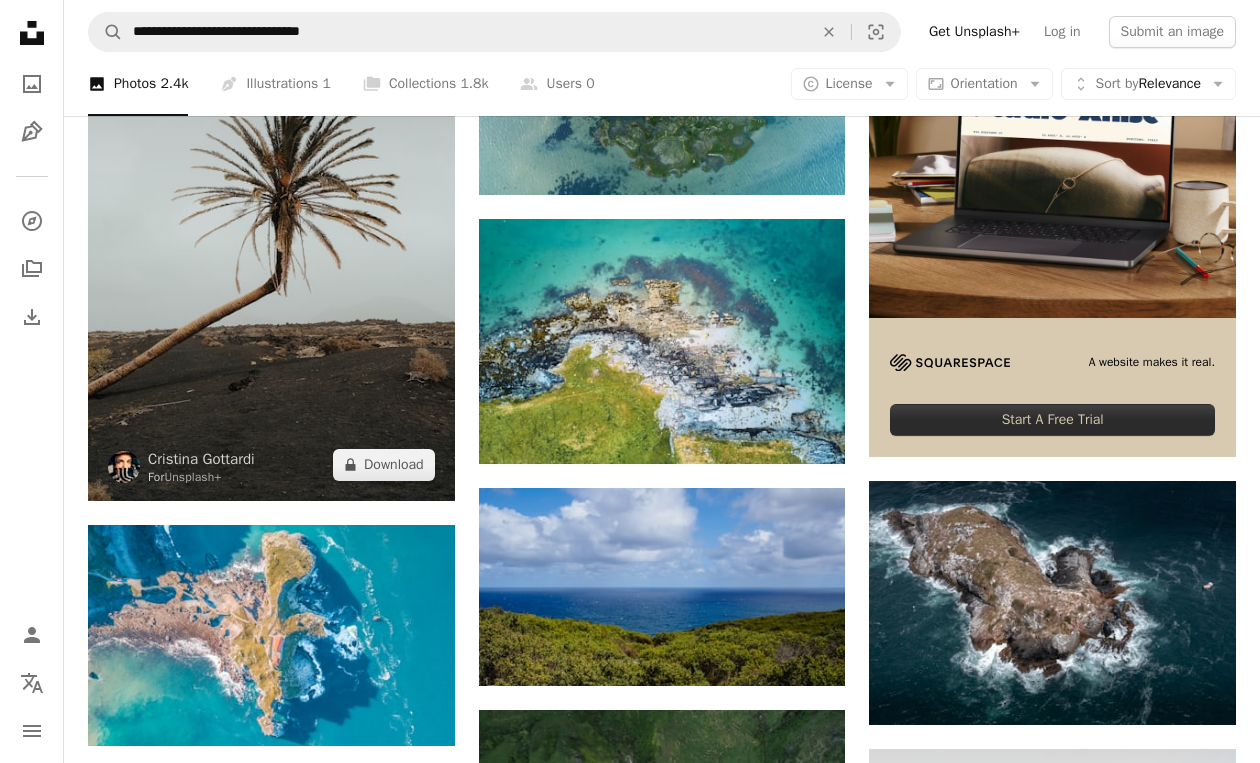 scroll, scrollTop: 274, scrollLeft: 0, axis: vertical 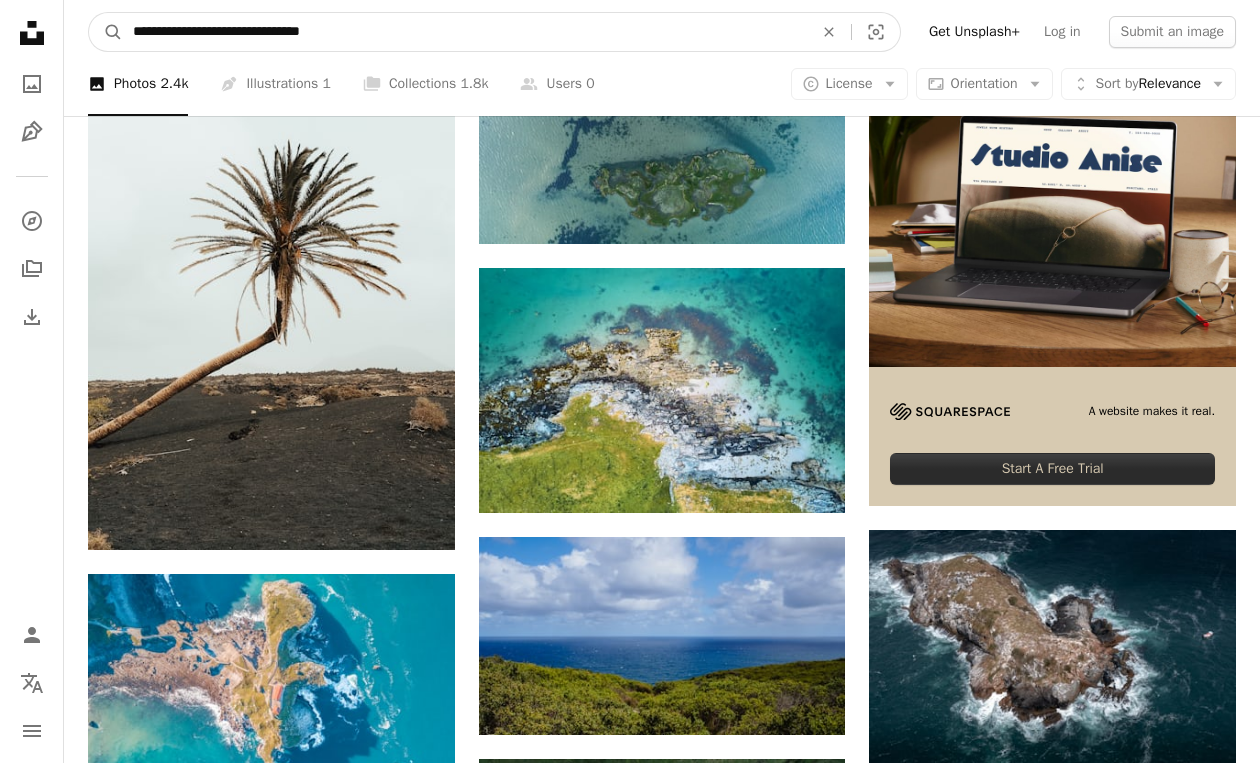 click on "**********" at bounding box center (465, 32) 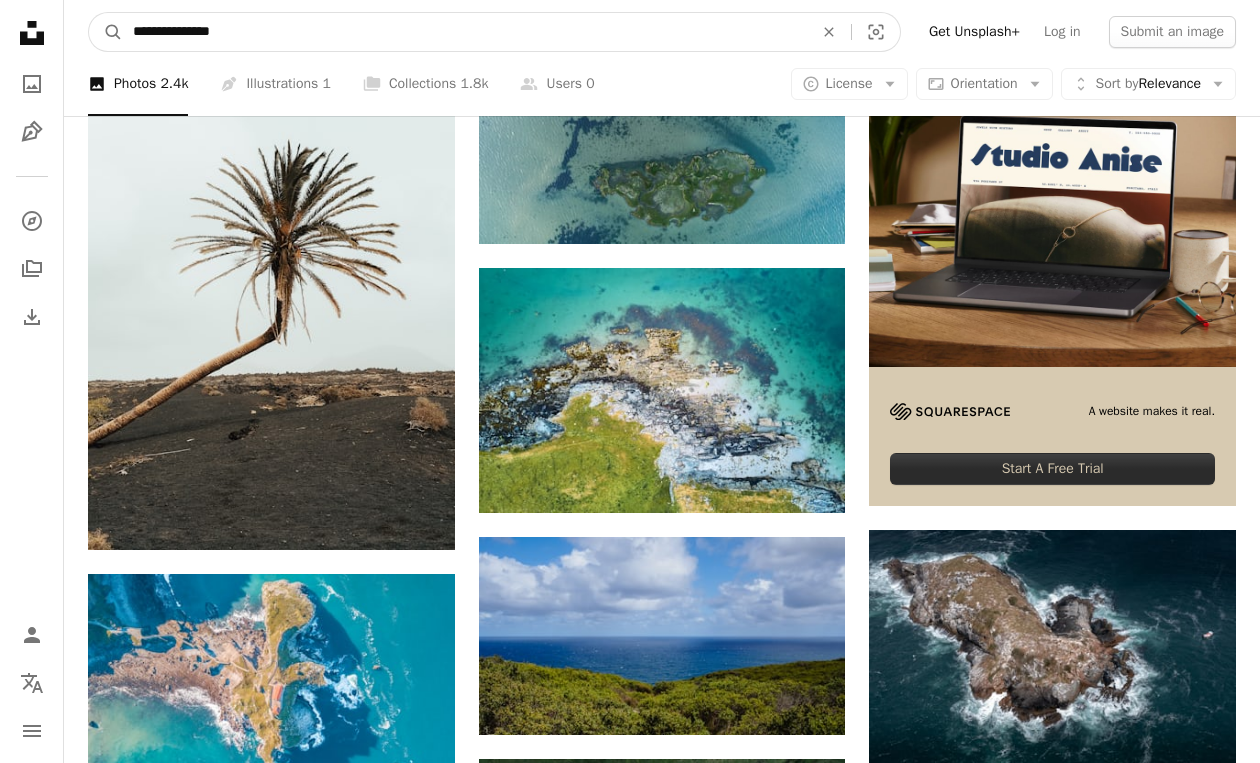 type on "**********" 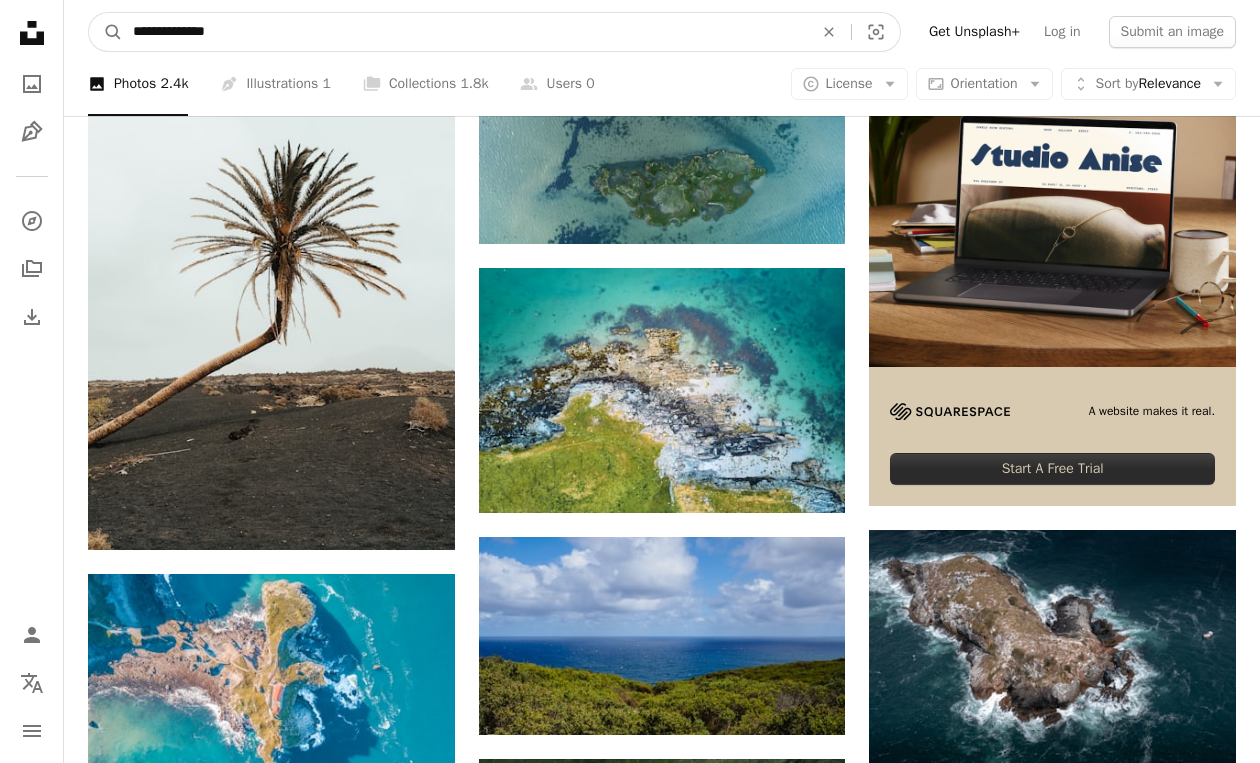 click on "A magnifying glass" at bounding box center [106, 32] 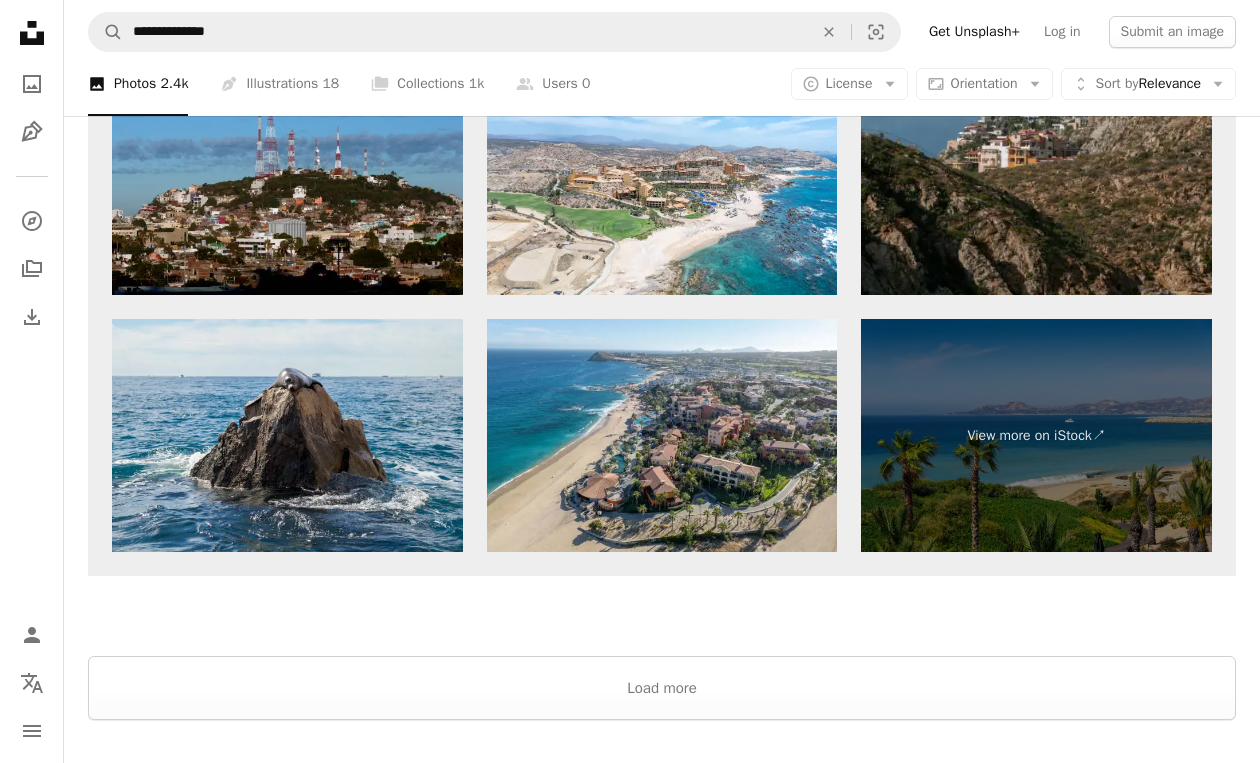 scroll, scrollTop: 3879, scrollLeft: 0, axis: vertical 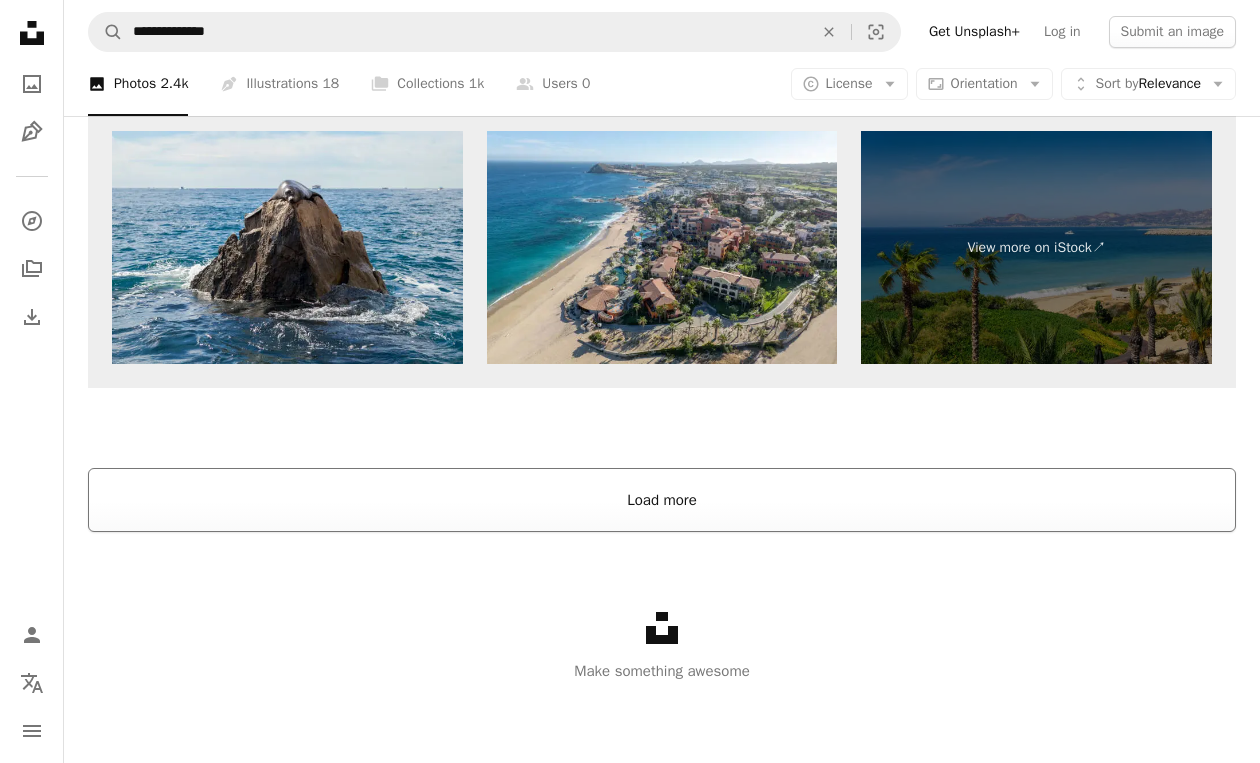 click on "Load more" at bounding box center (662, 500) 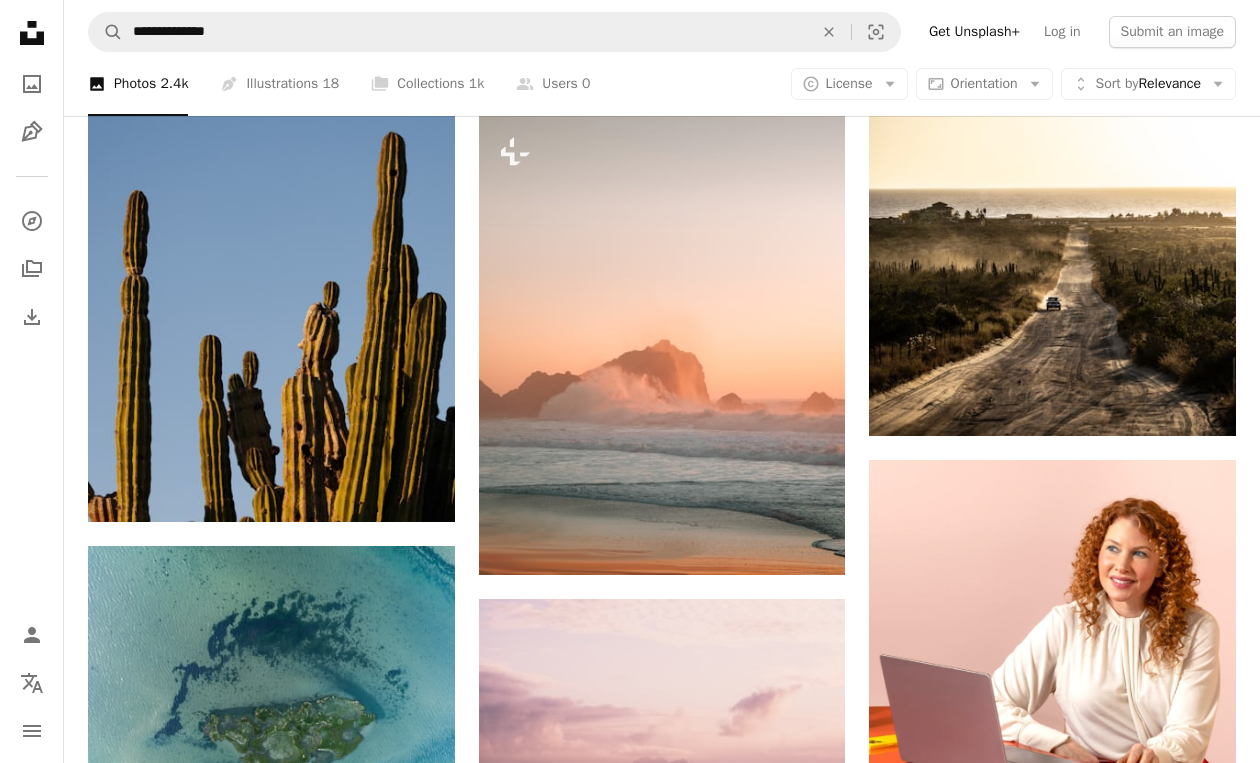 scroll, scrollTop: 7663, scrollLeft: 0, axis: vertical 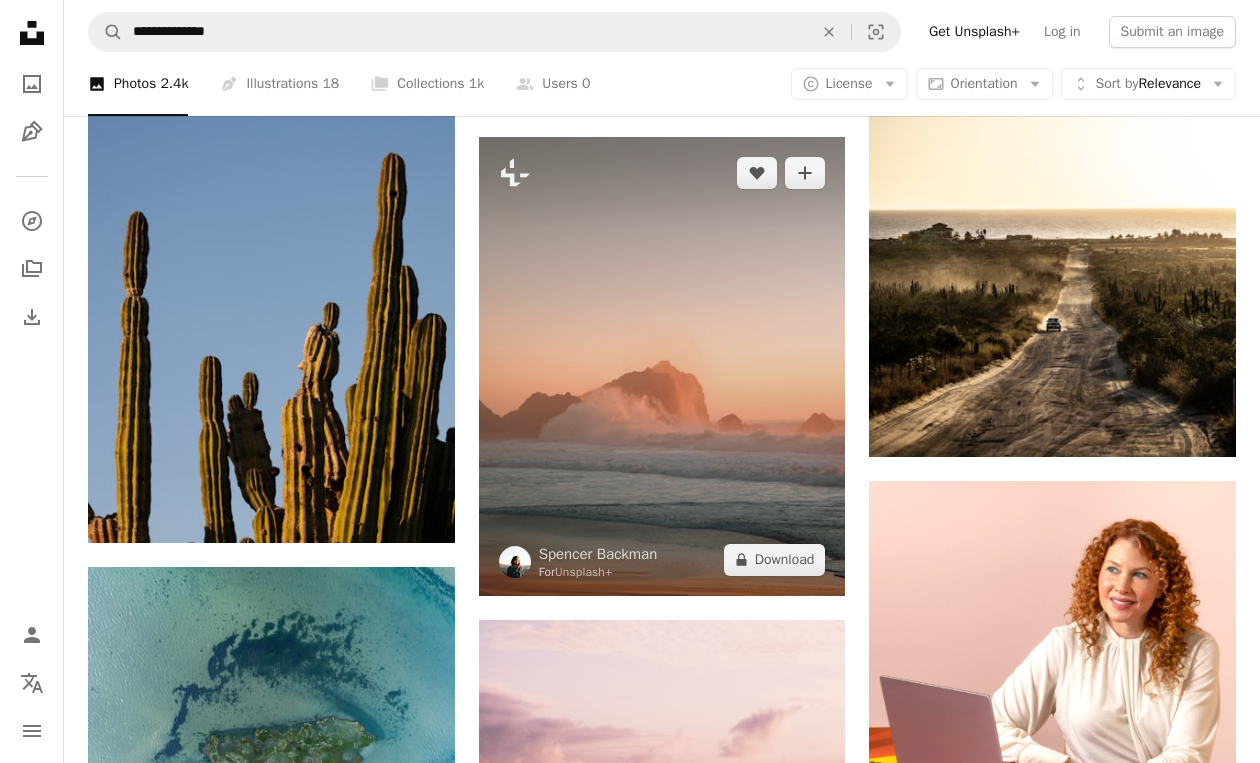 click at bounding box center (662, 366) 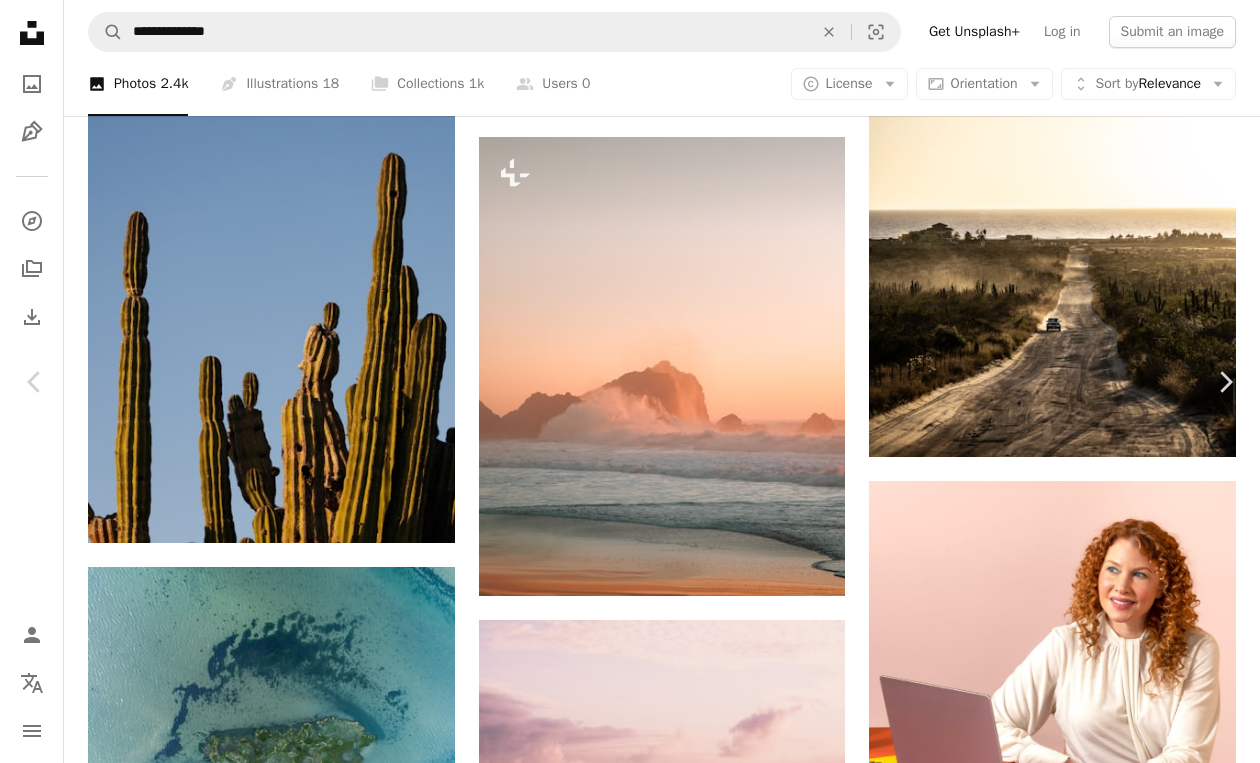 scroll, scrollTop: 159, scrollLeft: 0, axis: vertical 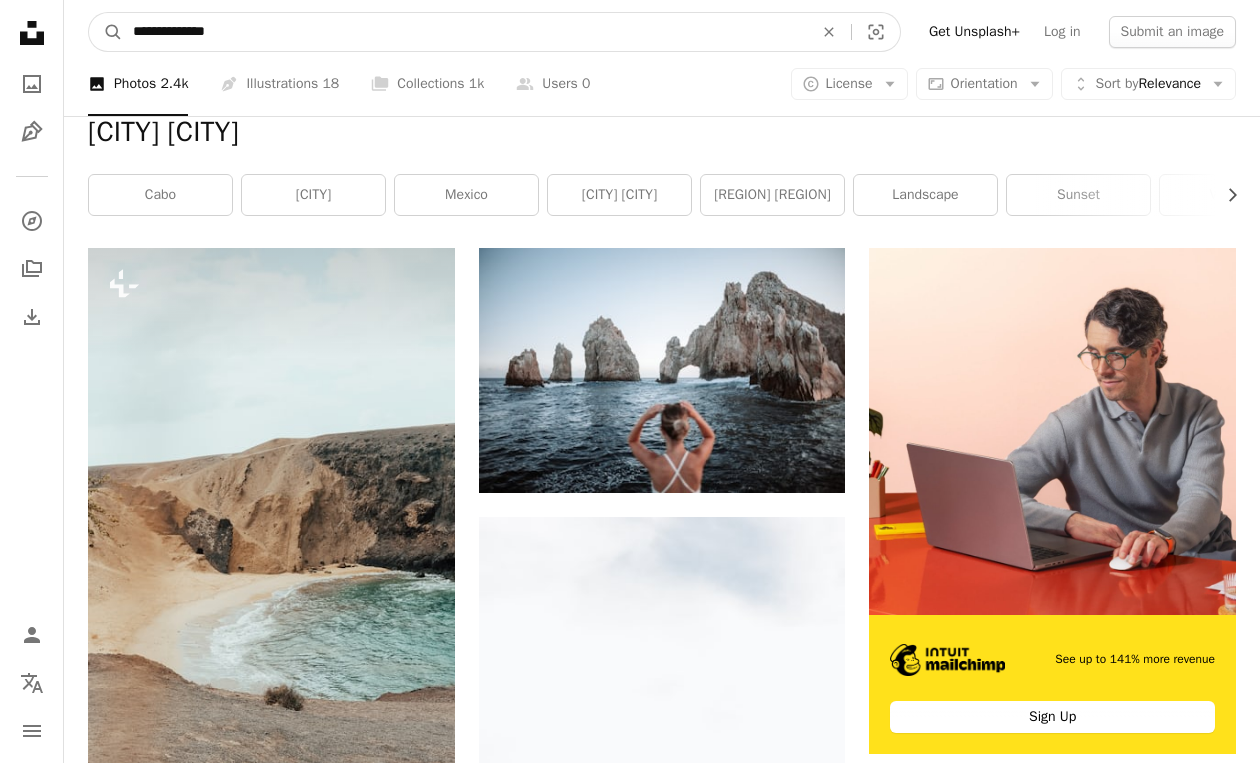 click on "**********" at bounding box center (465, 32) 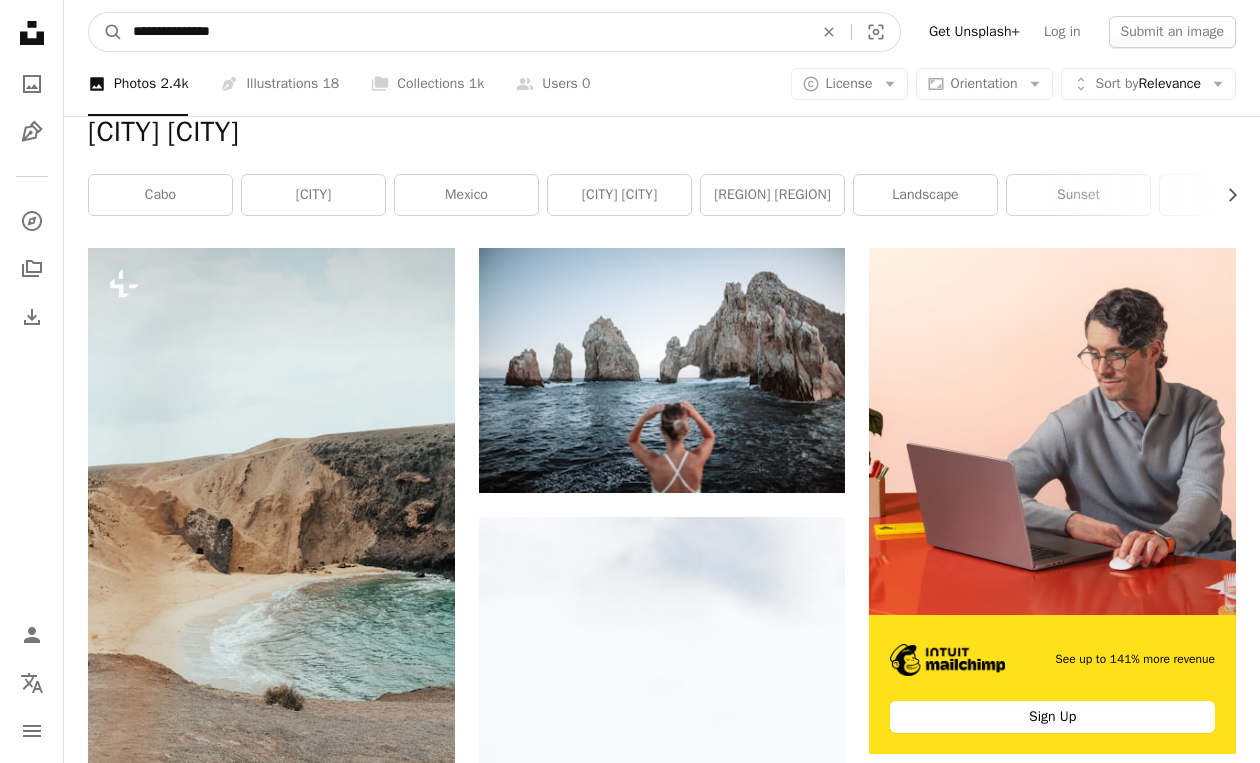 paste on "**********" 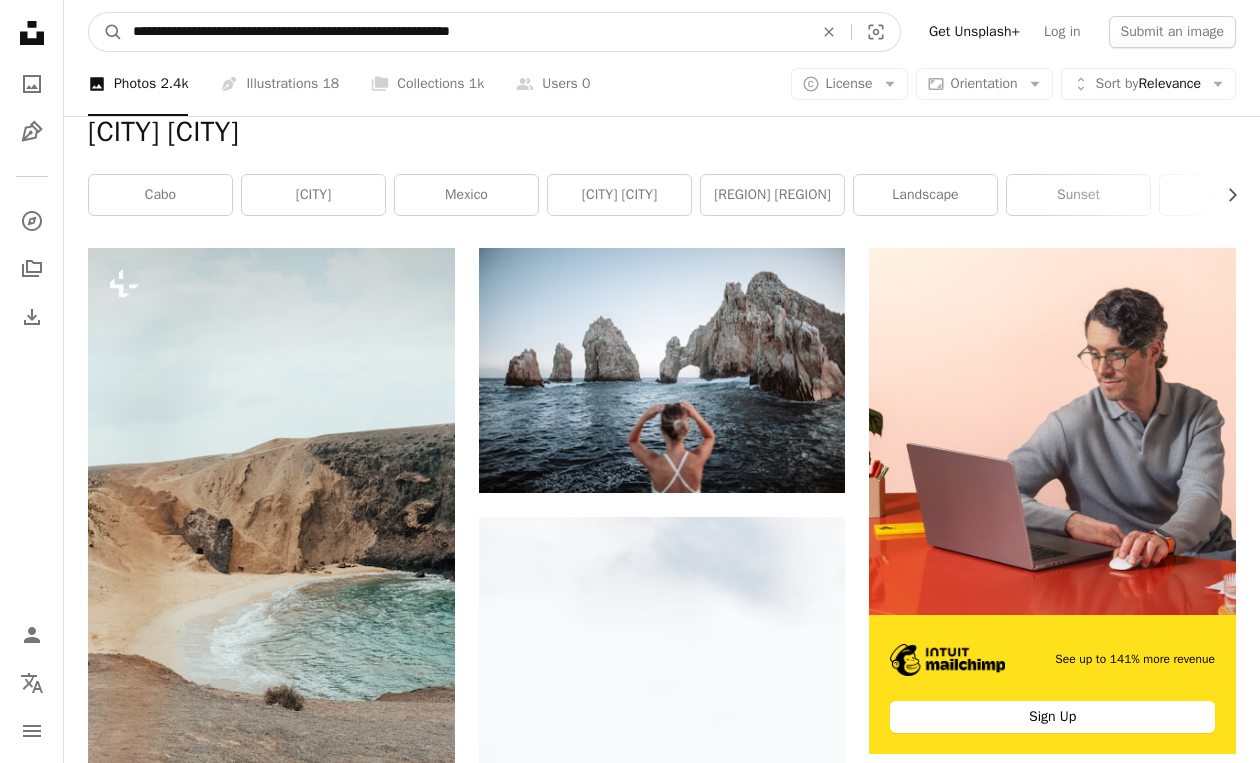 click on "A magnifying glass" at bounding box center [106, 32] 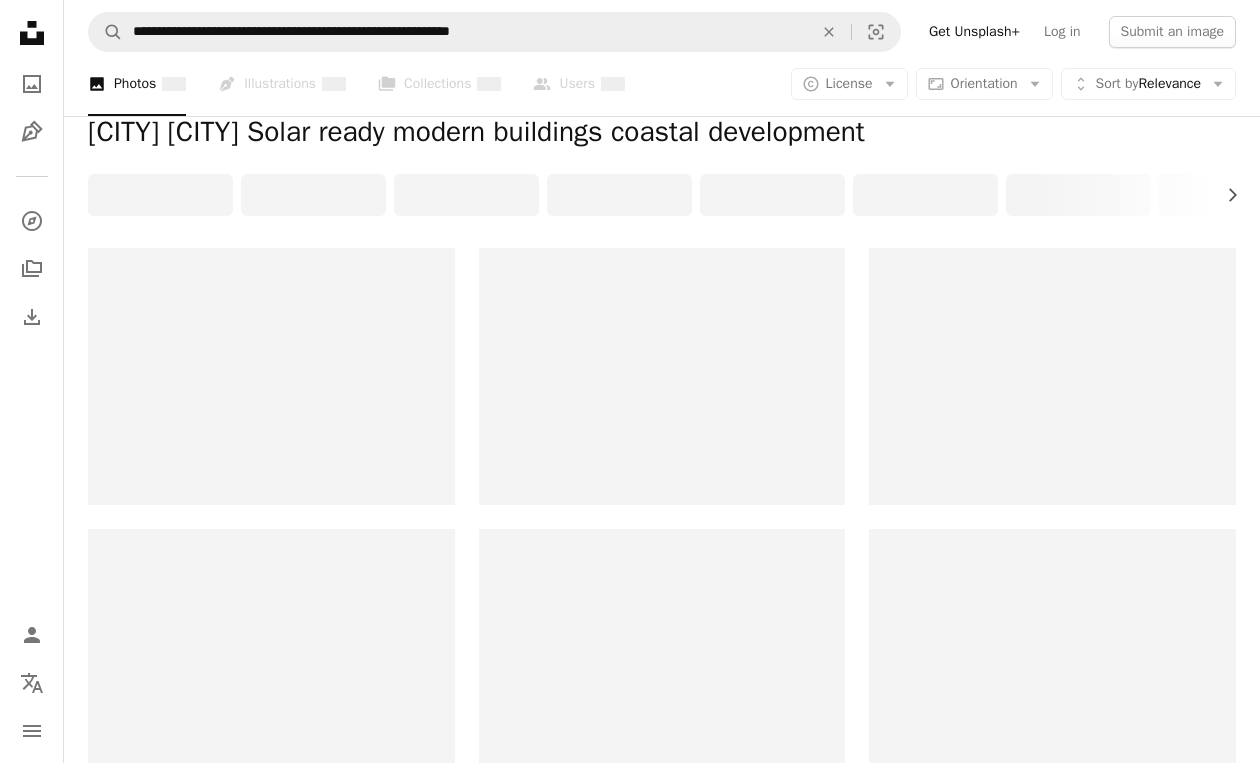 scroll, scrollTop: 0, scrollLeft: 0, axis: both 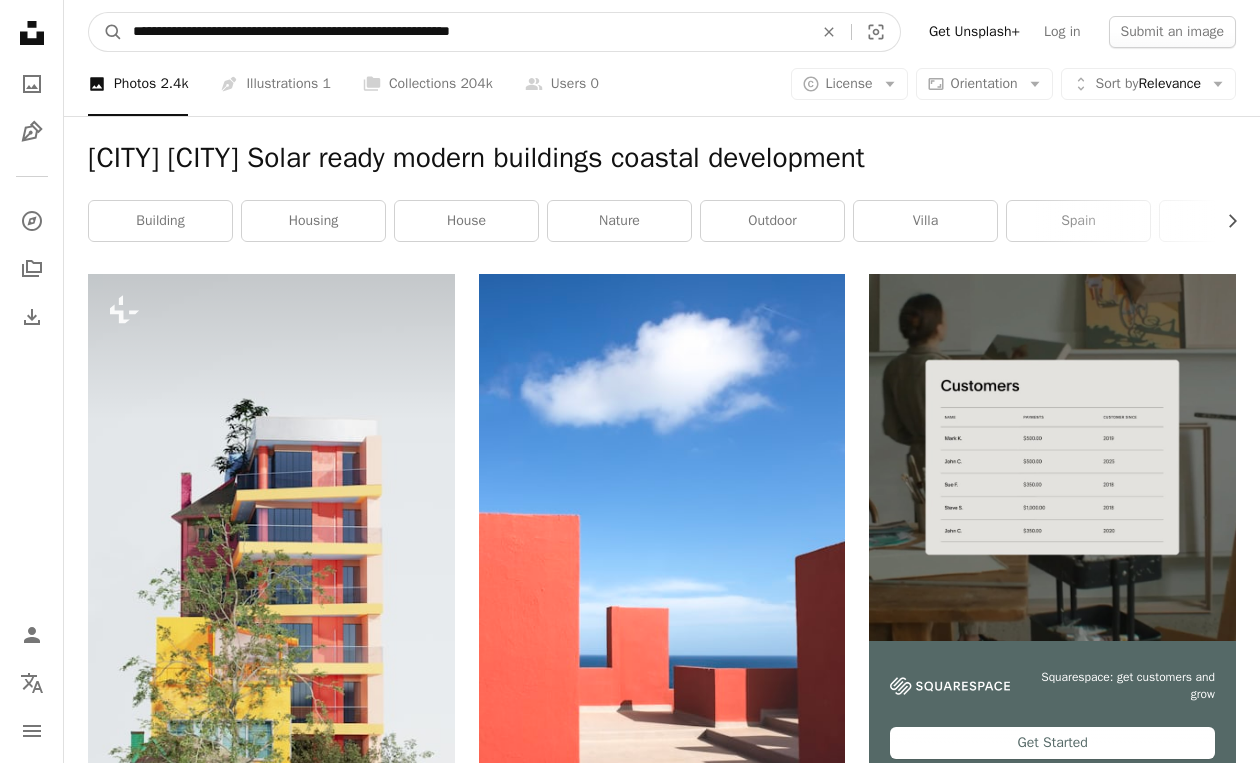 drag, startPoint x: 563, startPoint y: 34, endPoint x: 307, endPoint y: 36, distance: 256.0078 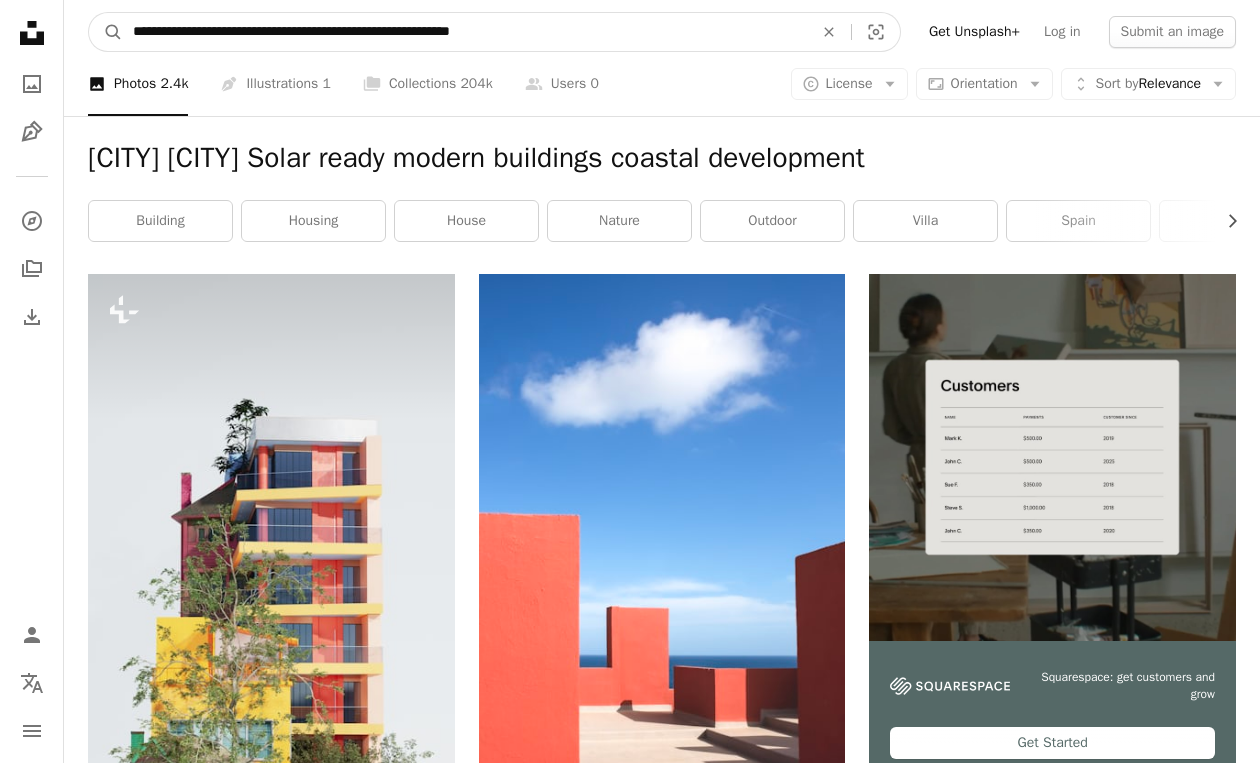 click on "**********" at bounding box center (465, 32) 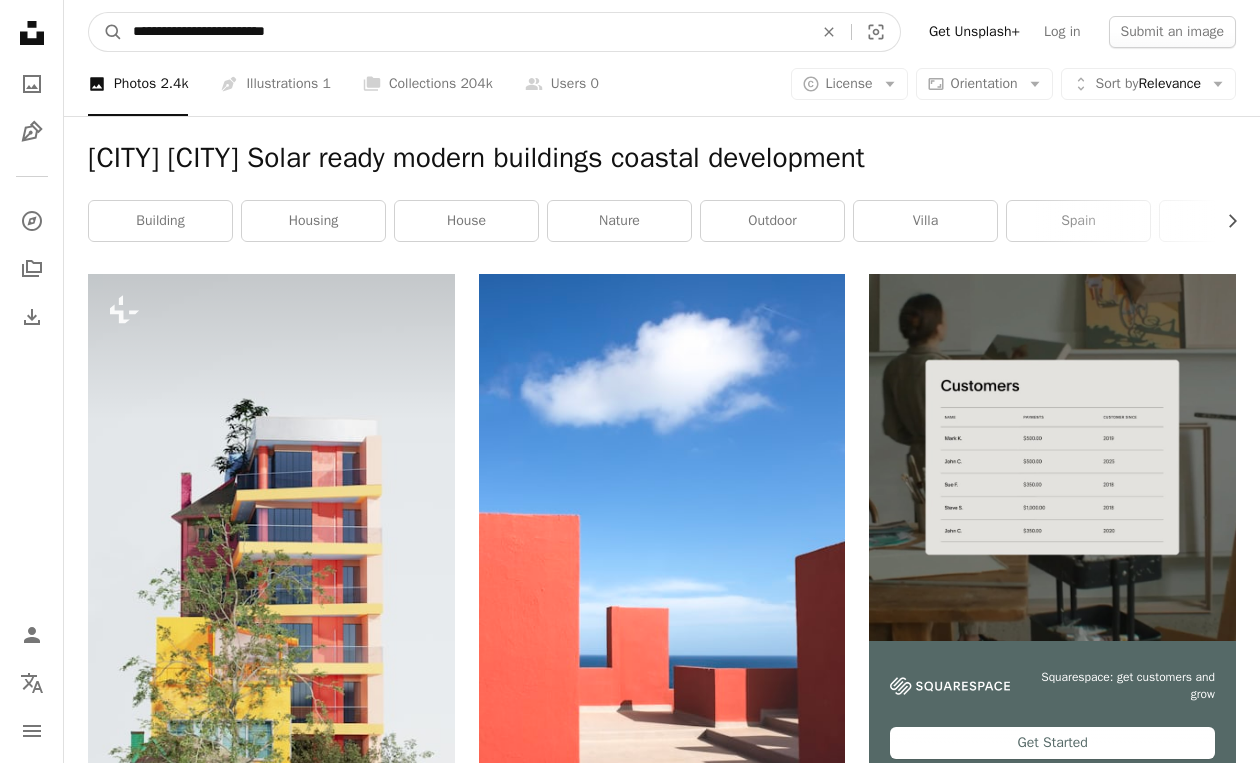 click on "A magnifying glass" at bounding box center [106, 32] 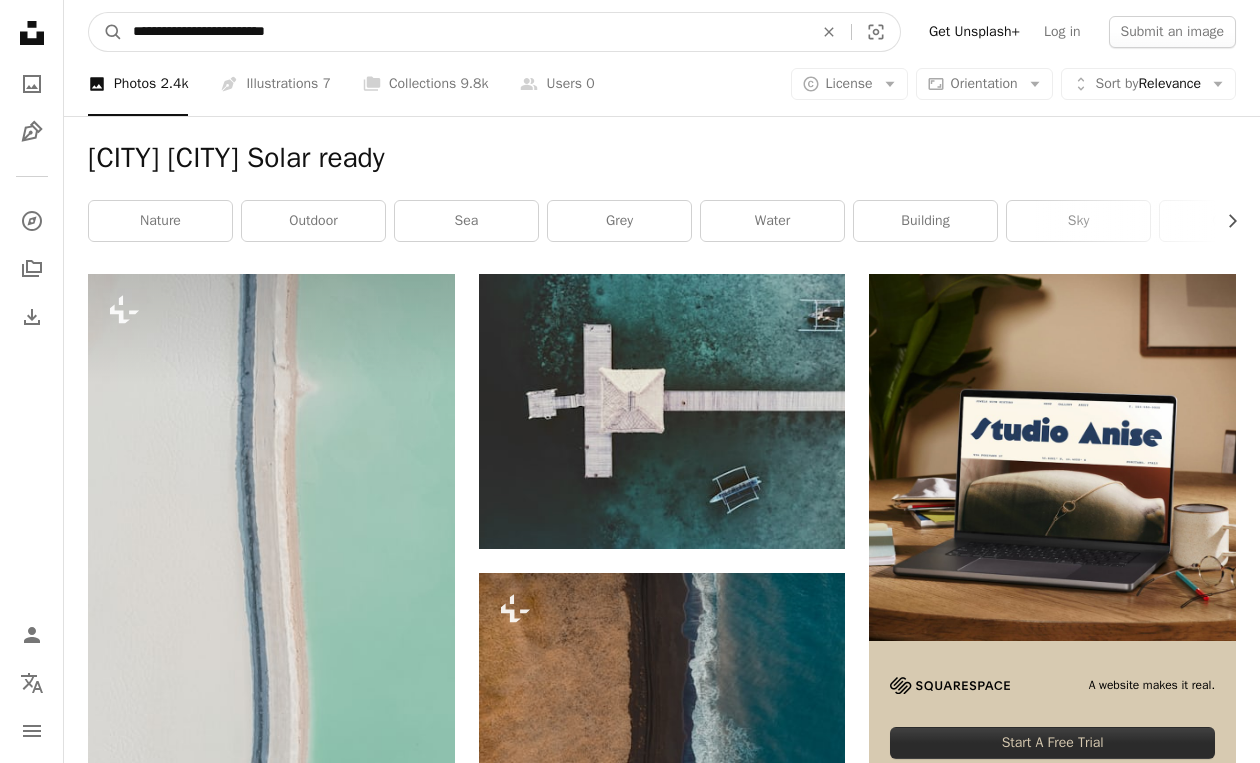 click on "**********" at bounding box center (465, 32) 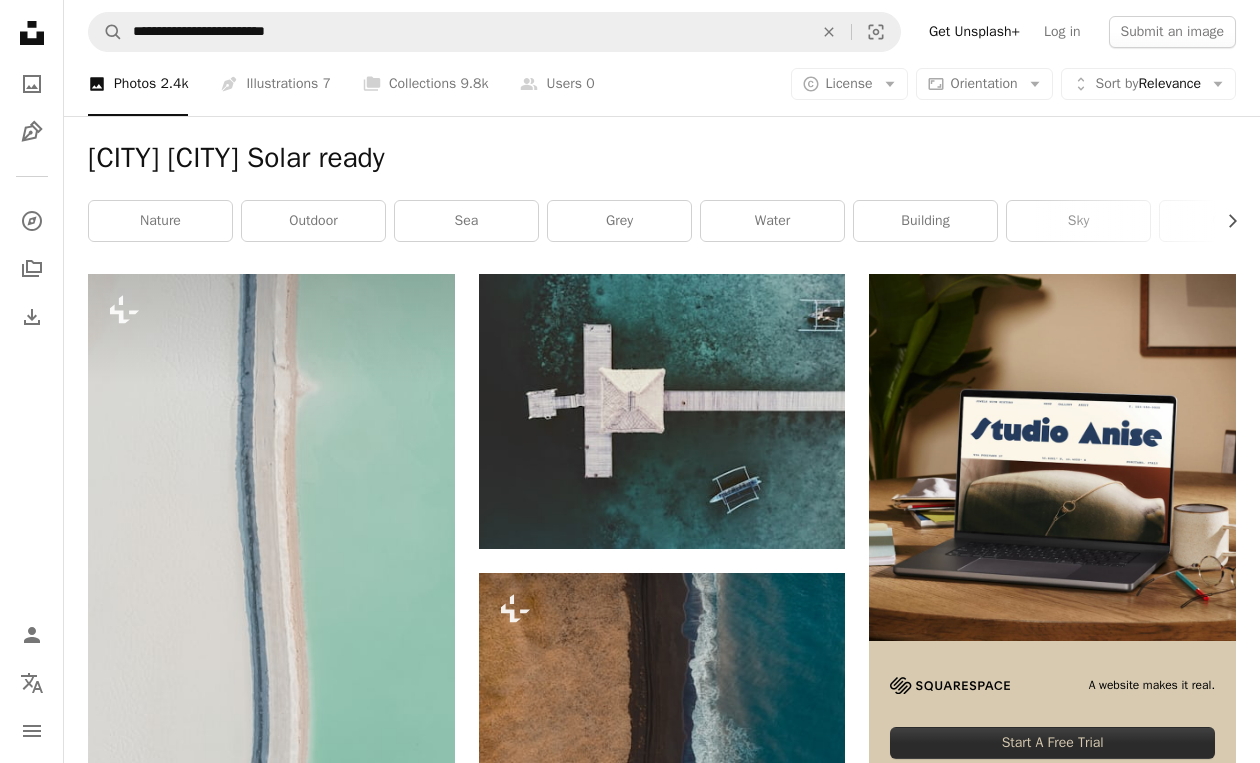 click on "Plus sign for Unsplash+ A heart A plus sign [FIRST] [LAST] For Unsplash+ A lock Download A heart A plus sign [FIRST] [LAST] Available for hire A checkmark inside of a circle Arrow pointing down A heart A plus sign [FIRST] [LAST] Arrow pointing down A heart A plus sign [FIRST] [LAST] Arrow pointing down A heart A plus sign [FIRST] [LAST] Arrow pointing down A heart A plus sign [FIRST] [LAST] Available for hire A checkmark inside of a circle Arrow pointing down A heart A plus sign [FIRST] [LAST] Arrow pointing down Plus sign for Unsplash+ A heart A plus sign [FIRST] [LAST] For Unsplash+ A lock Download A heart A plus sign [FIRST] [LAST] Arrow pointing down Plus sign for Unsplash+ A heart A plus sign [FIRST] [LAST] For Unsplash+ A lock Download A heart A plus sign [FIRST] [LAST] Available for hire A checkmark inside of a circle Arrow pointing down Plus sign for Unsplash+ A heart A plus sign [FIRST] [LAST] For Unsplash+ A lock Download A website makes it real. Start A Free Trial A heart A plus sign" at bounding box center (662, 1754) 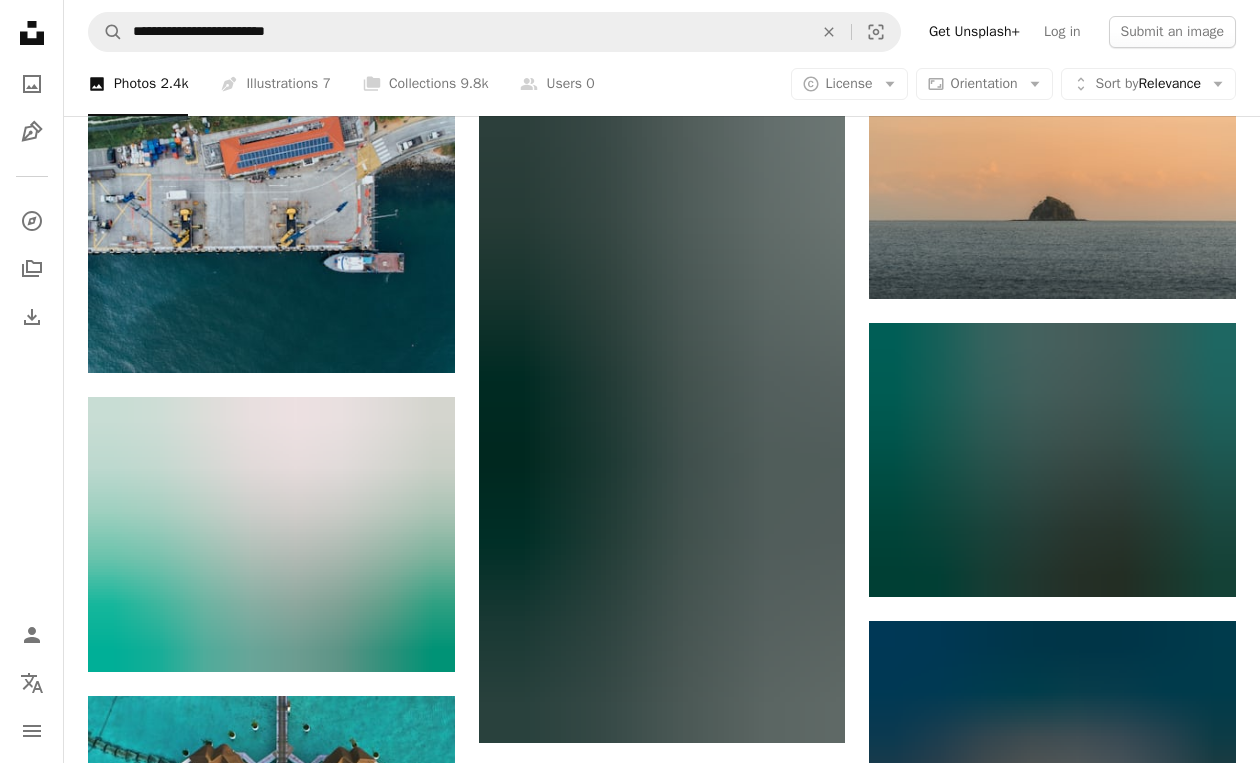 scroll, scrollTop: 0, scrollLeft: 0, axis: both 